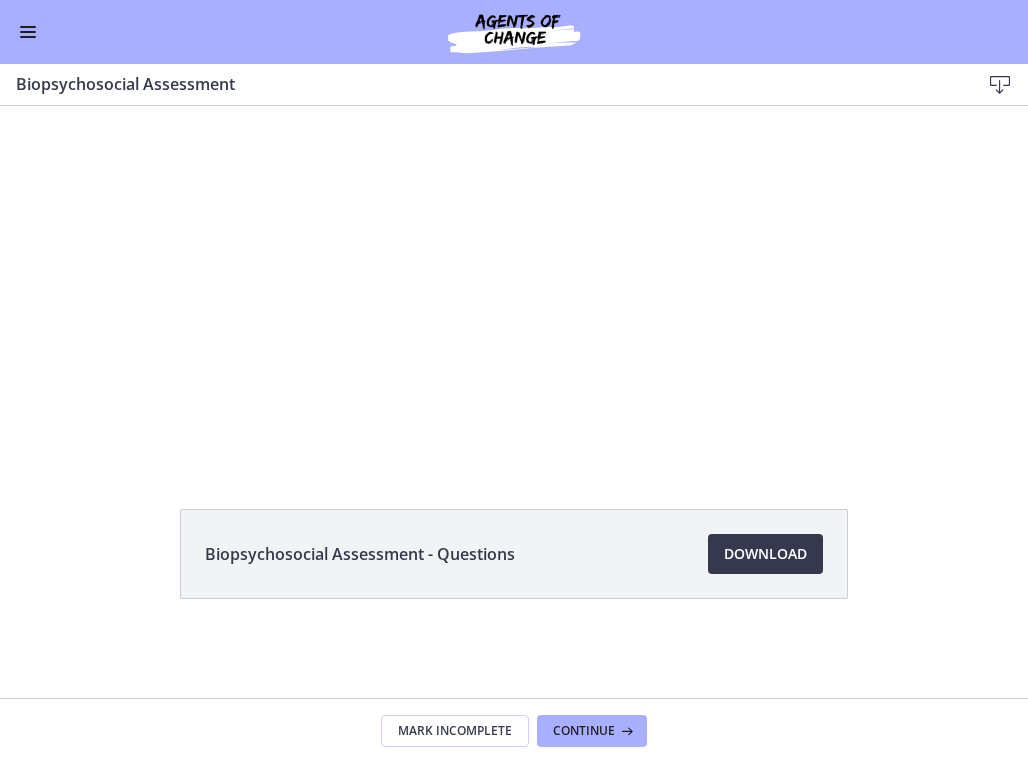 scroll, scrollTop: 0, scrollLeft: 0, axis: both 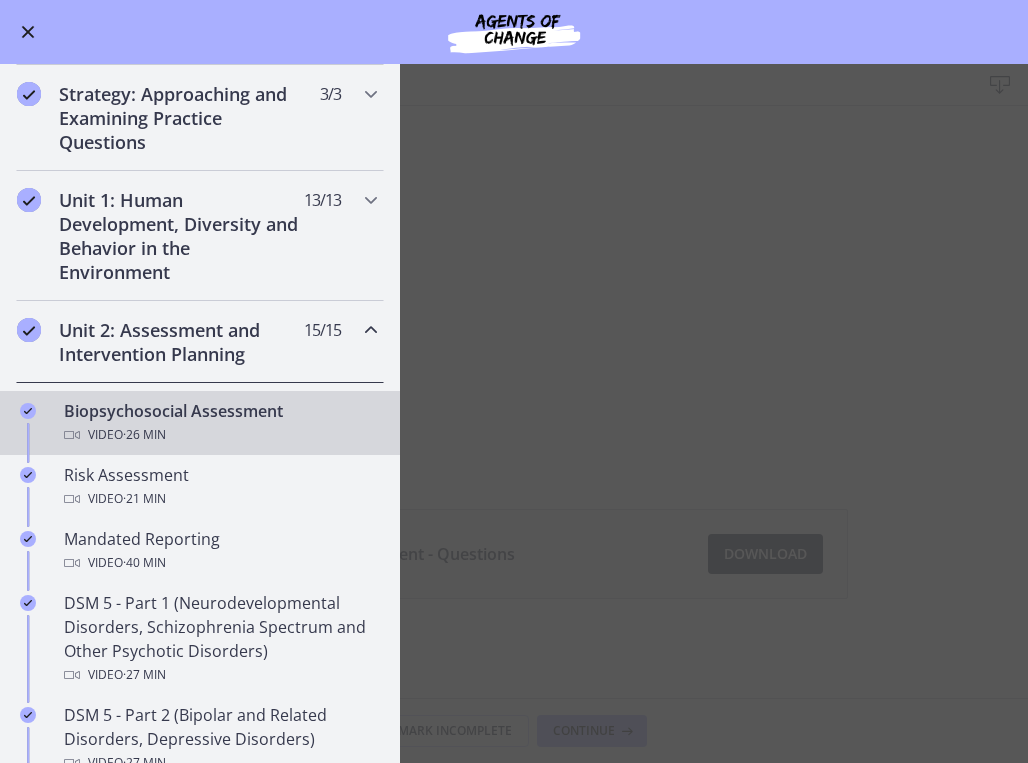 click on "Biopsychosocial Assessment
Download
Enable fullscreen
Biopsychosocial Assessment - Questions
Download
Opens in a new window
Mark Incomplete
Continue" at bounding box center [514, 413] 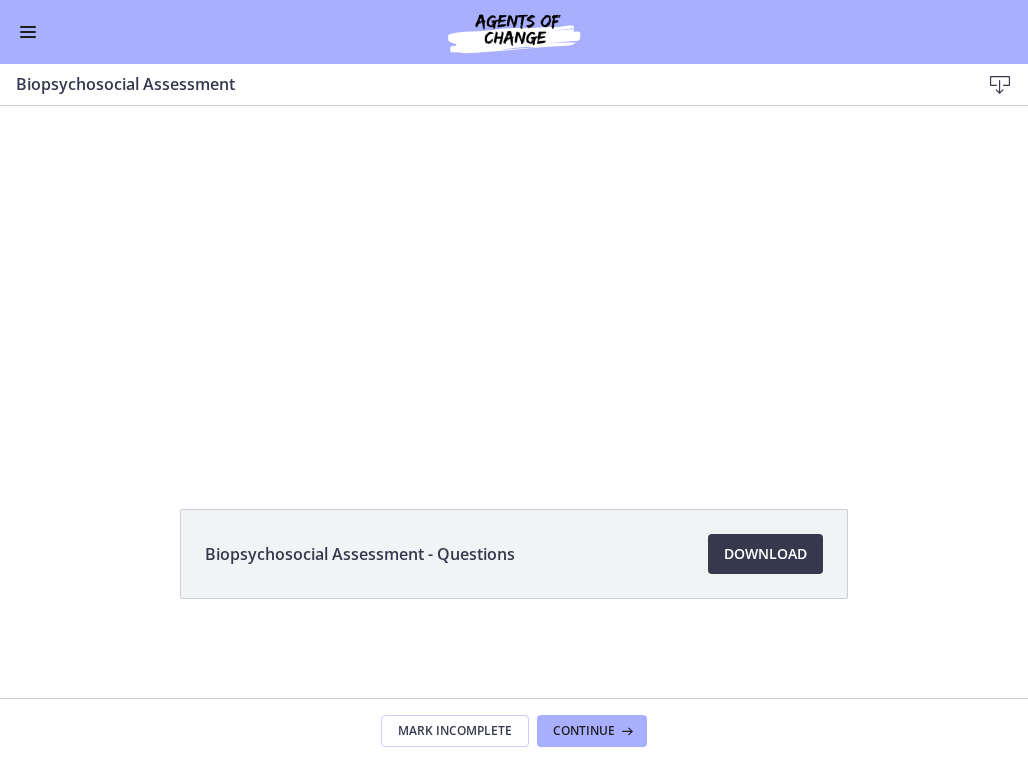click at bounding box center [514, 284] 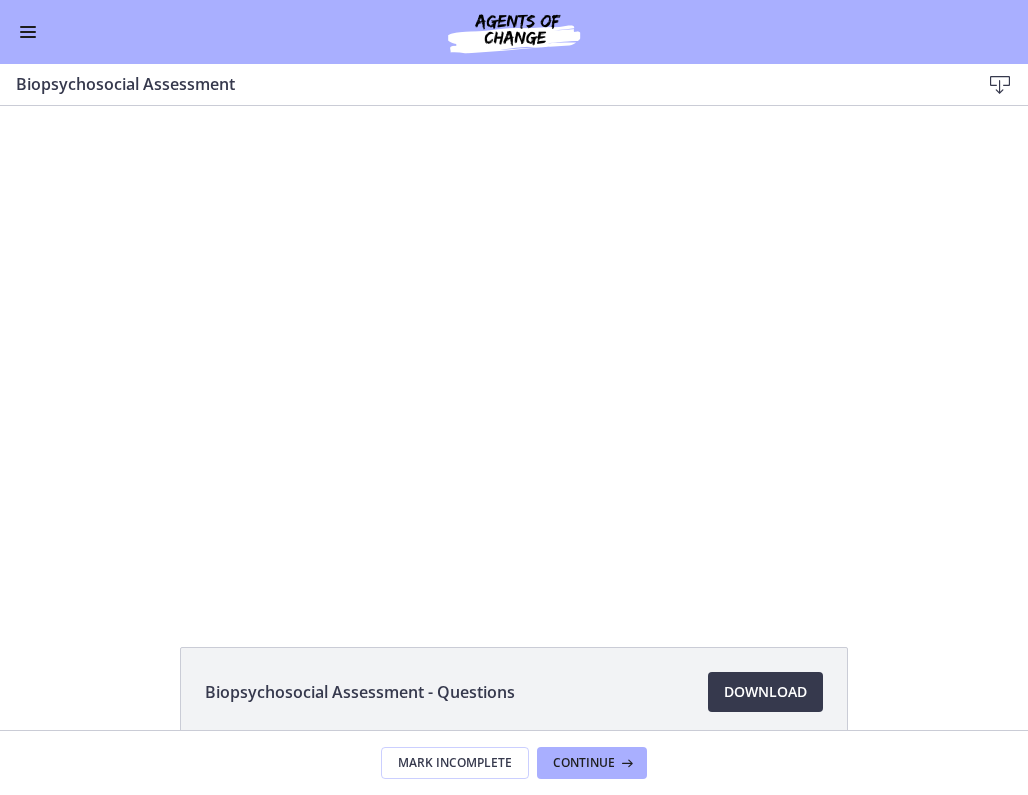 scroll, scrollTop: 0, scrollLeft: 0, axis: both 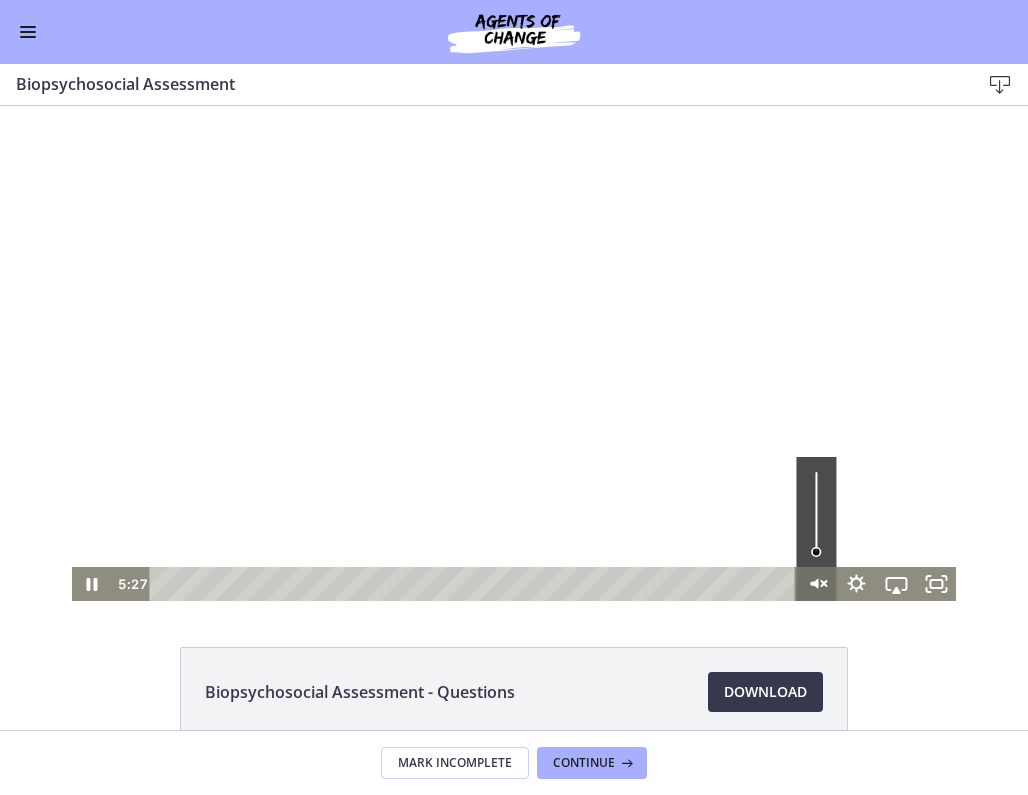 click 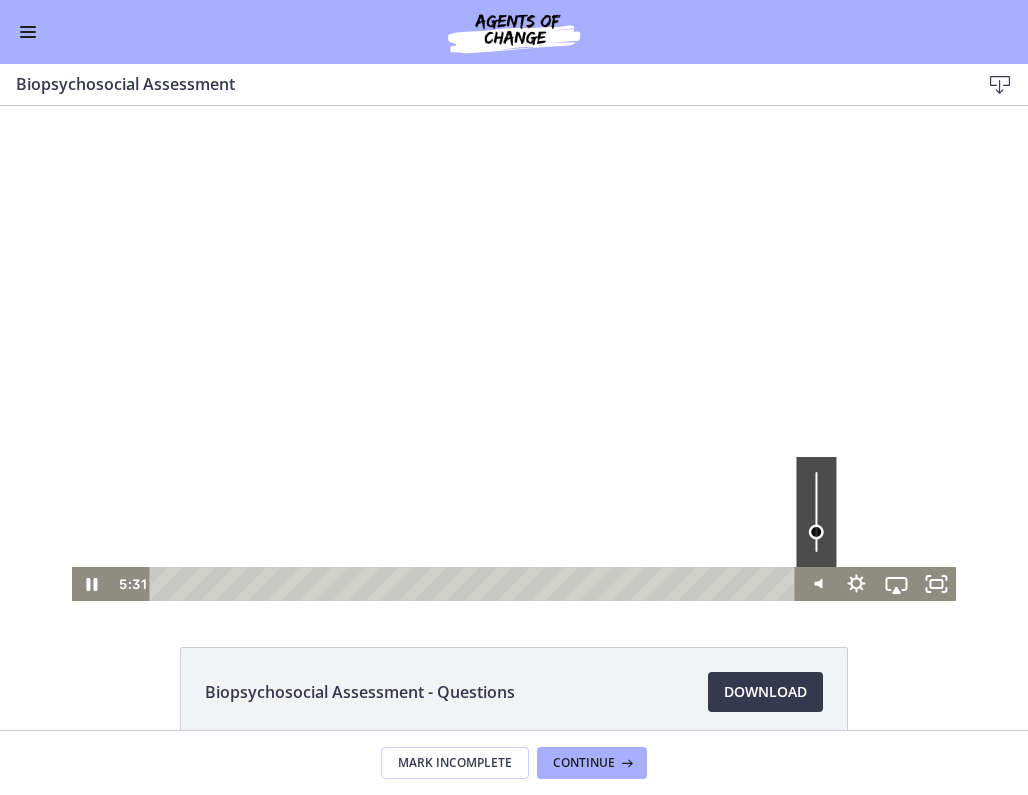 drag, startPoint x: 812, startPoint y: 519, endPoint x: 816, endPoint y: 532, distance: 13.601471 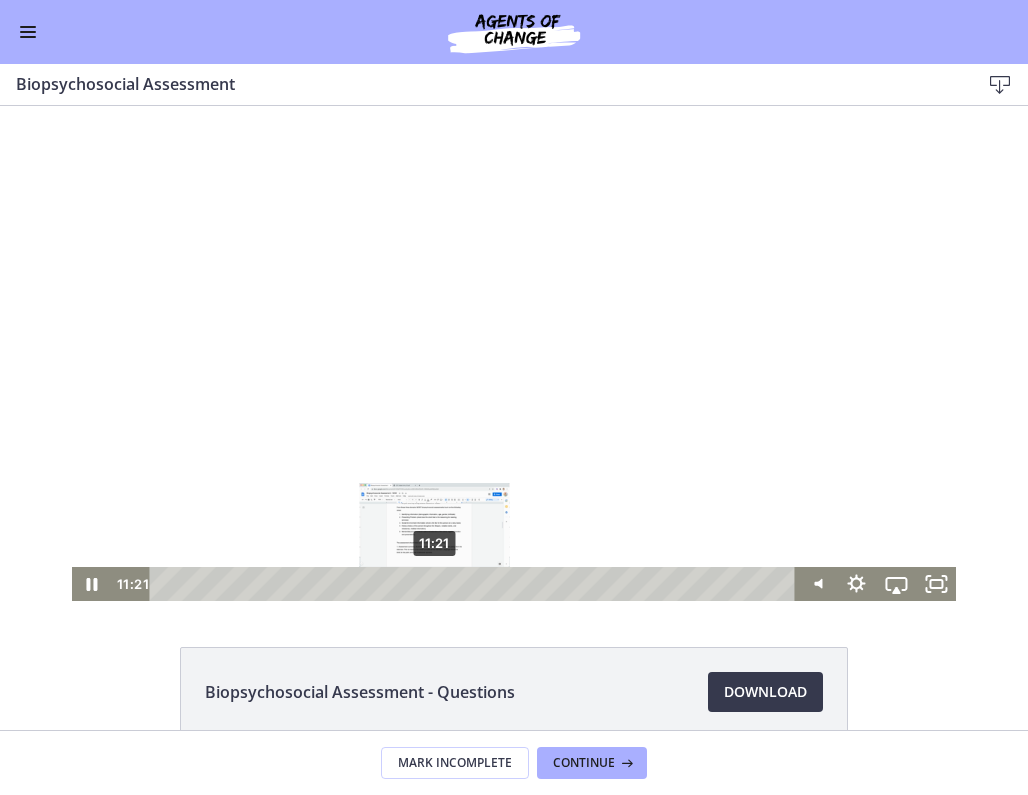 click on "11:21" at bounding box center (476, 584) 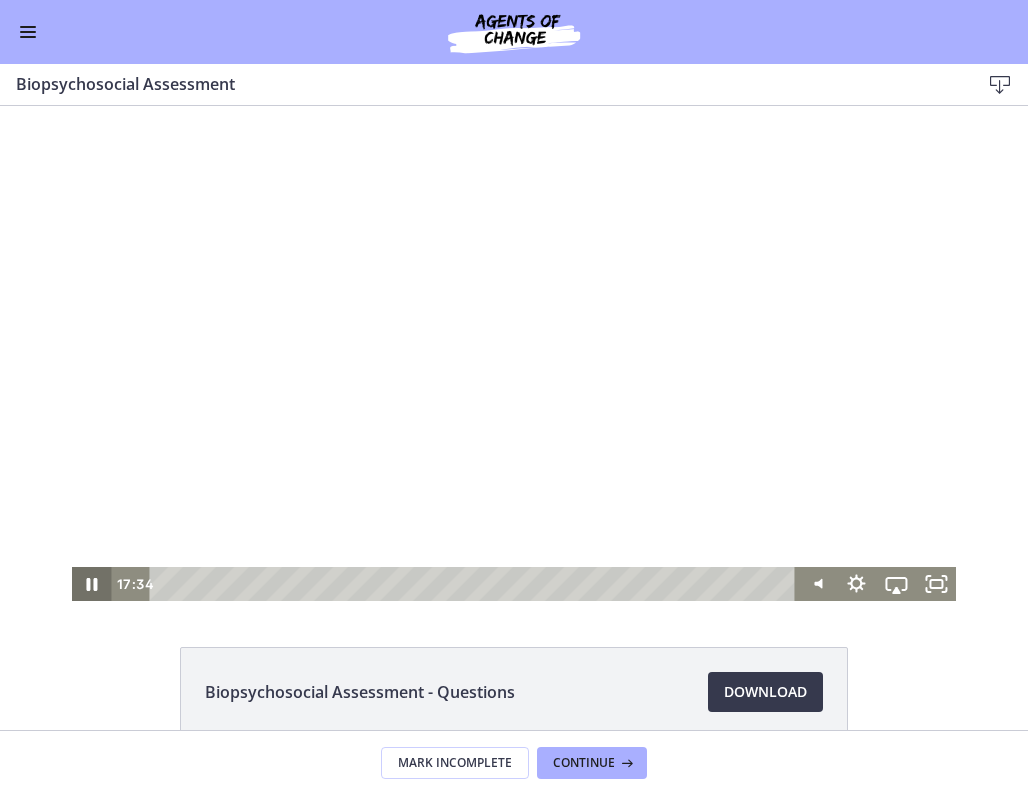 click 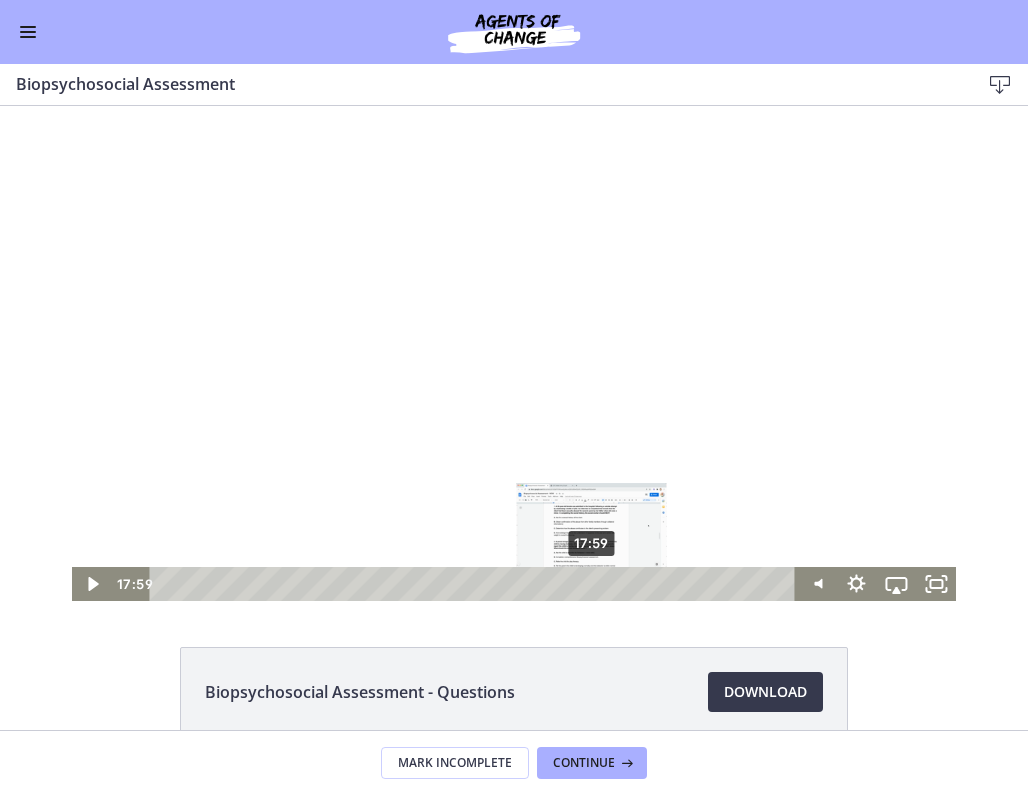 click on "17:59" at bounding box center [476, 584] 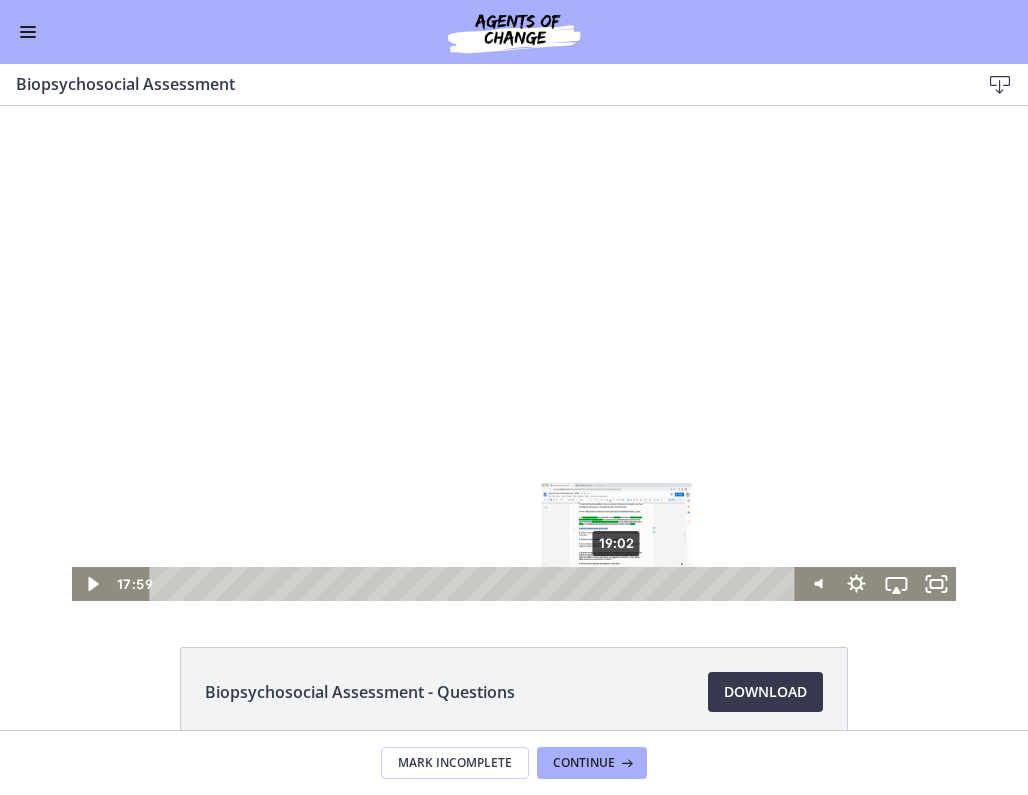 click on "19:02" at bounding box center (476, 584) 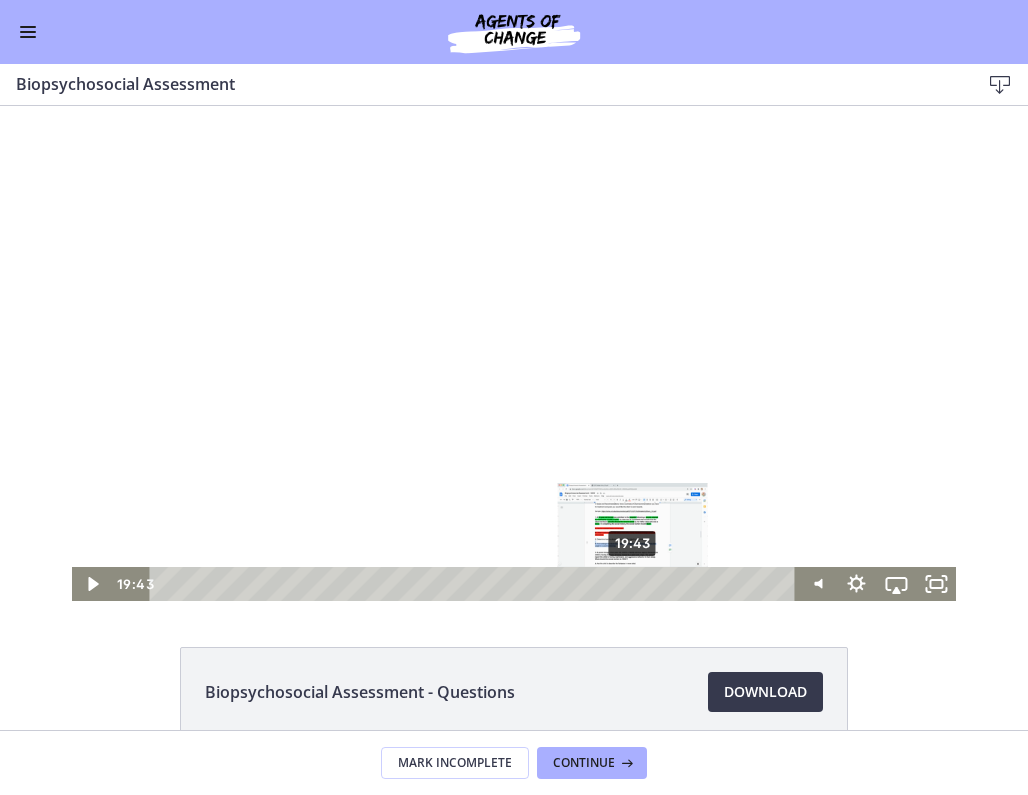 click on "19:43" at bounding box center (476, 584) 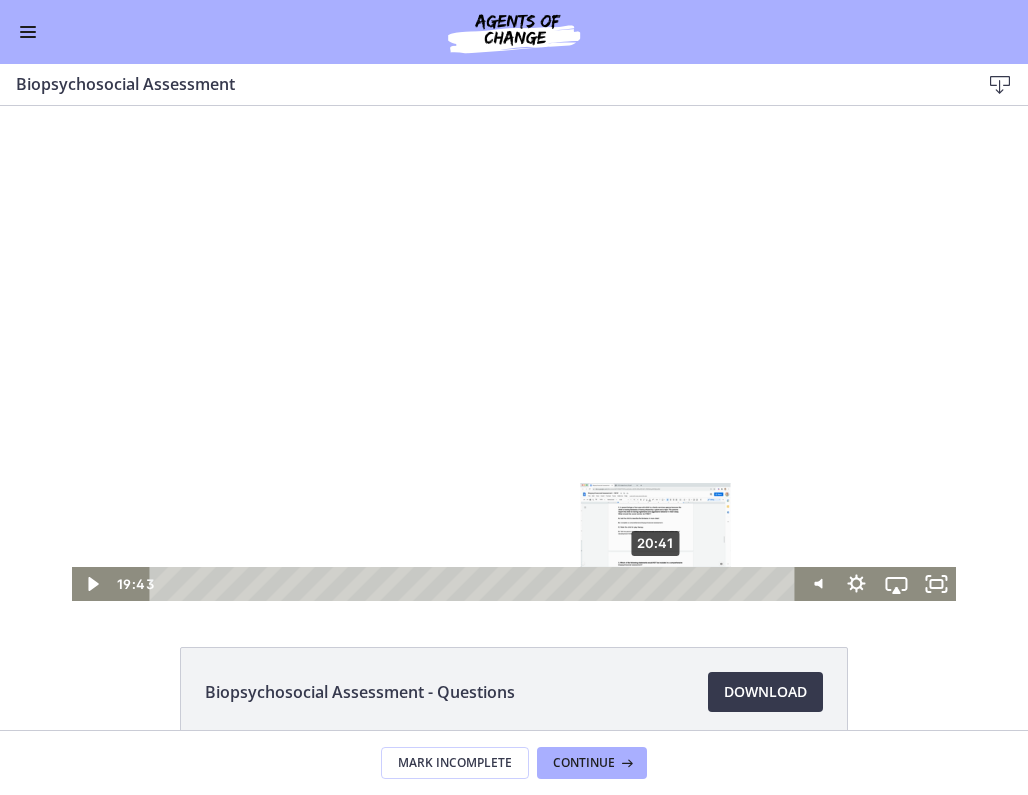 click on "20:41" at bounding box center [476, 584] 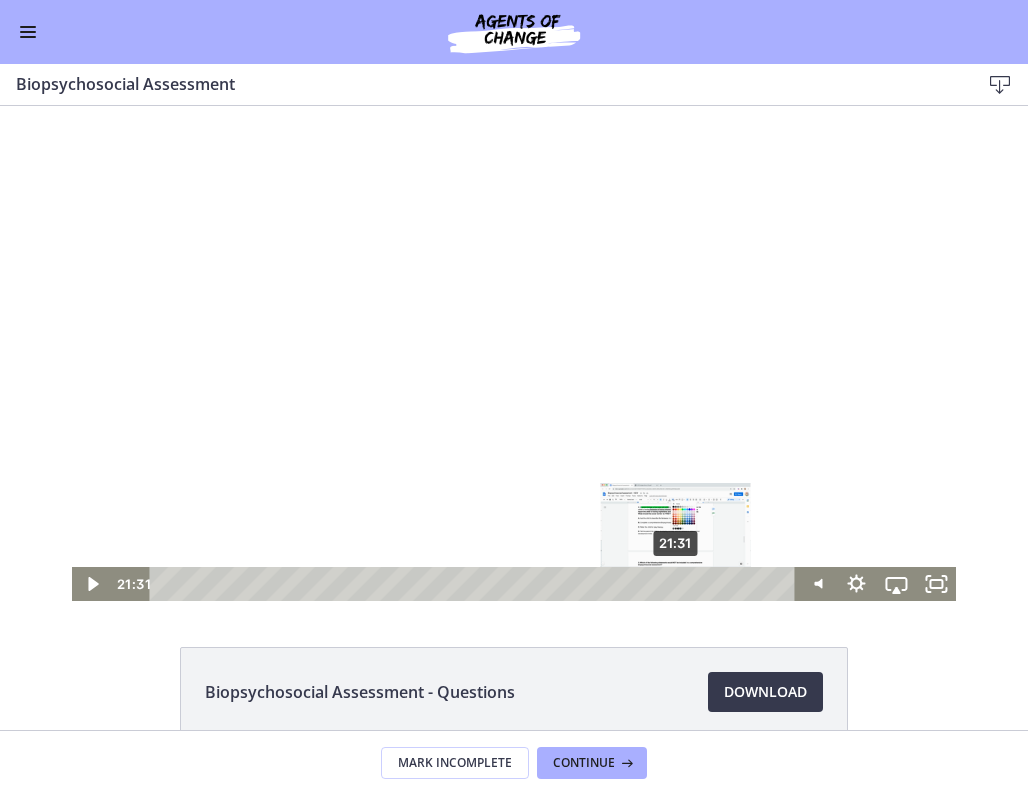 click on "21:31" at bounding box center [476, 584] 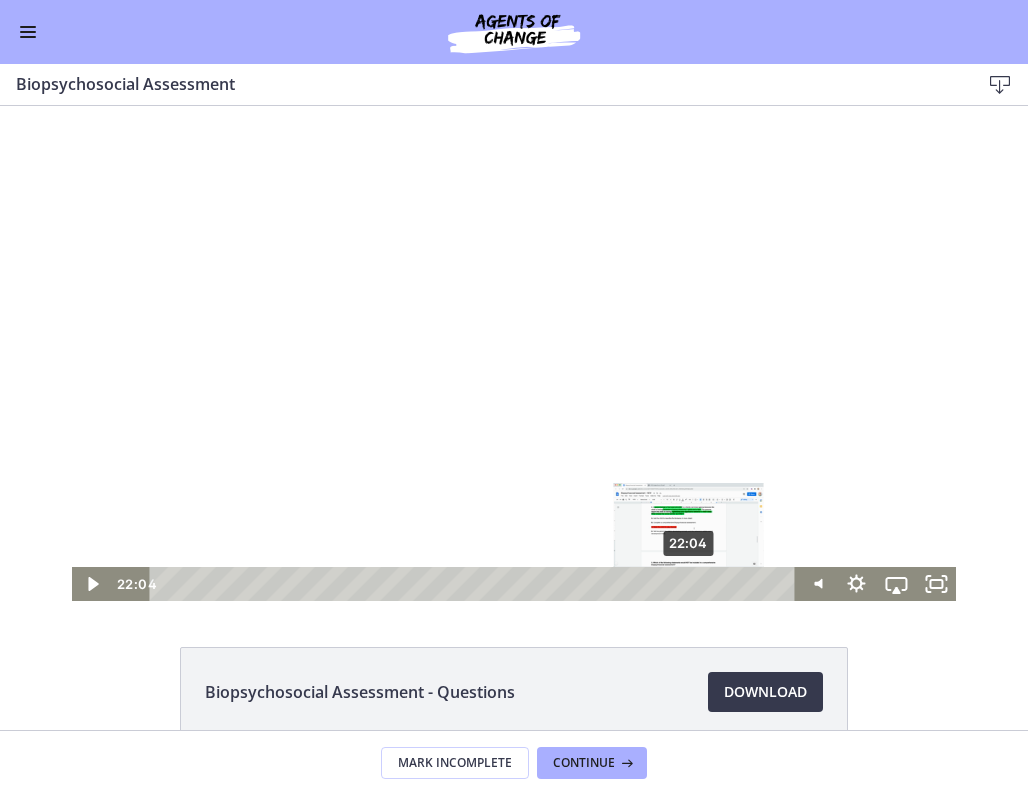click on "22:04" at bounding box center (476, 584) 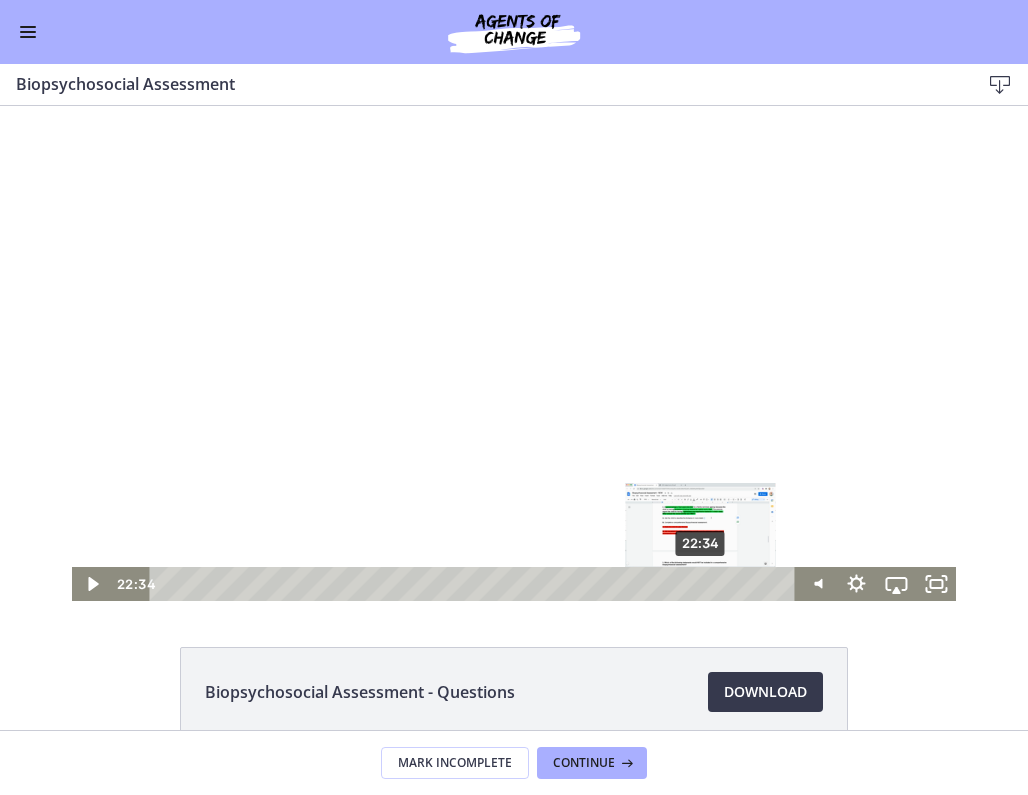 click on "22:34" at bounding box center (476, 584) 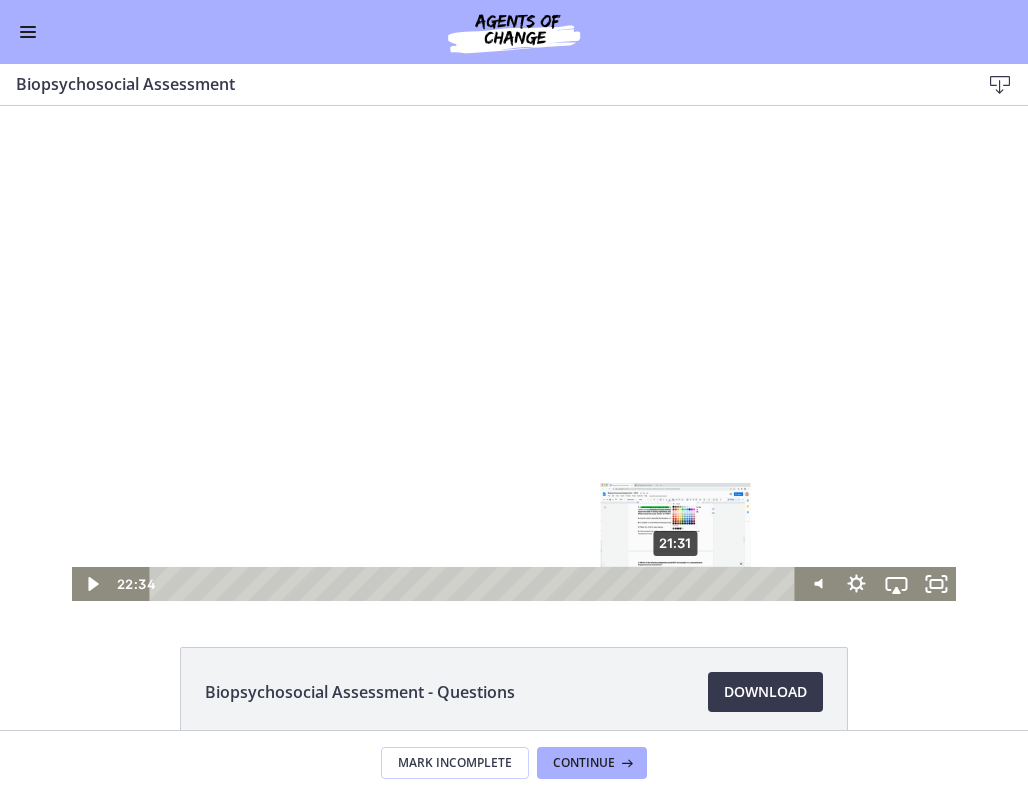 click on "21:31" at bounding box center (476, 584) 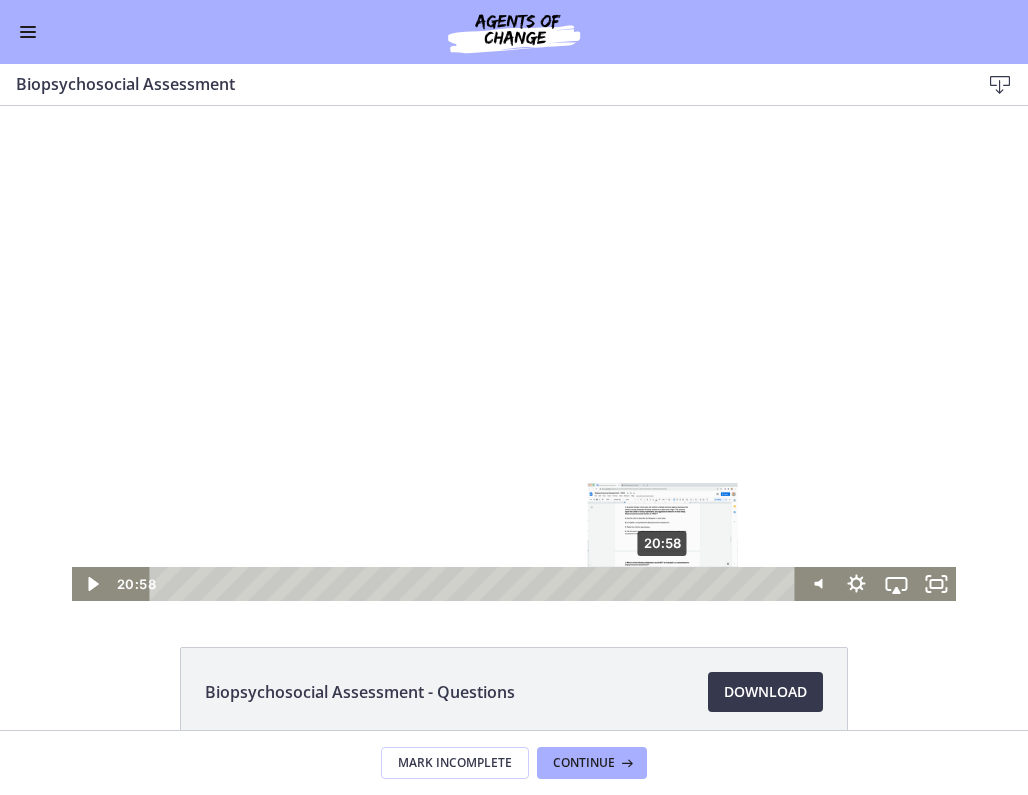 click on "20:58" at bounding box center (476, 584) 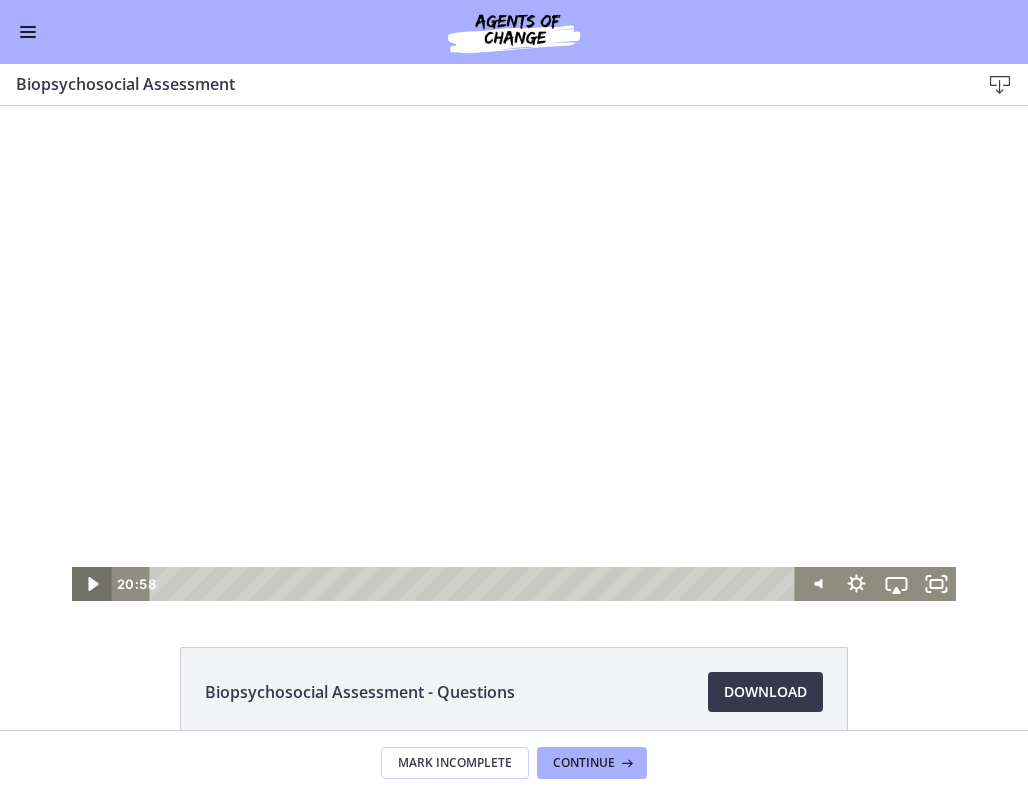 click 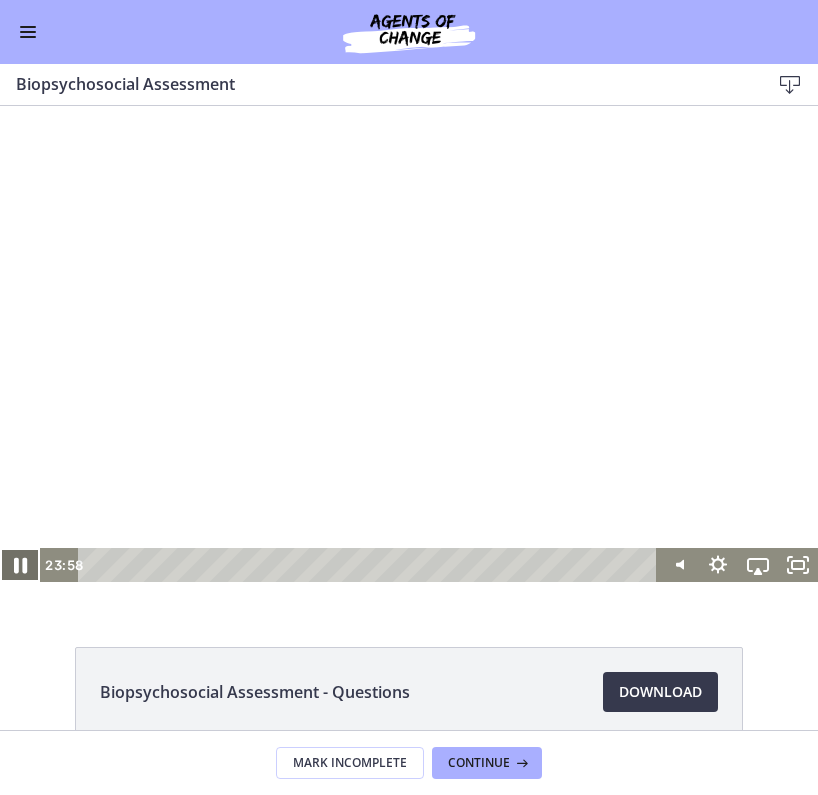 click 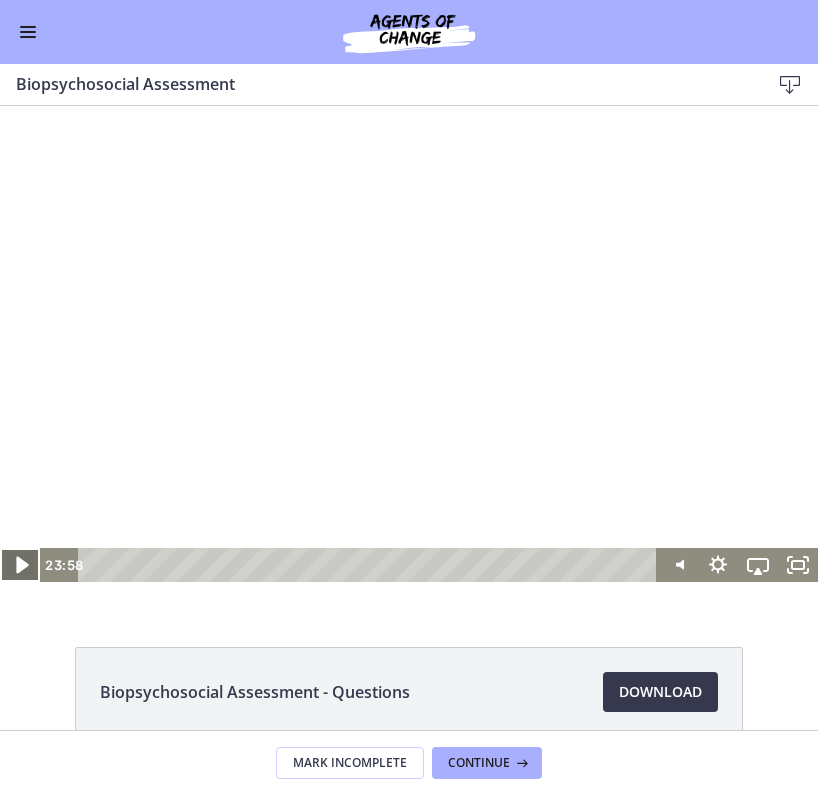 click 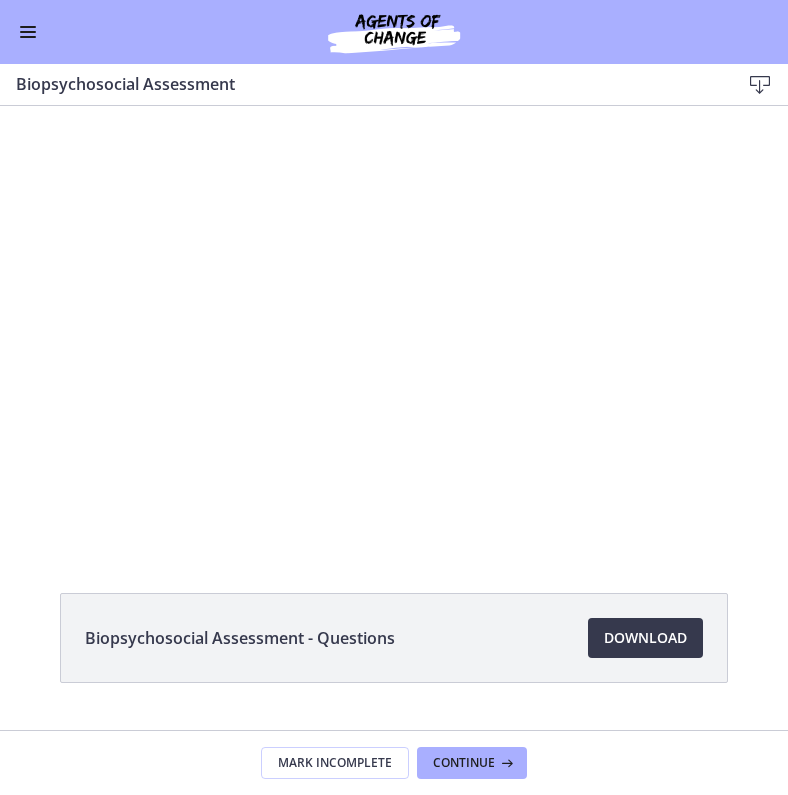 scroll, scrollTop: 0, scrollLeft: 0, axis: both 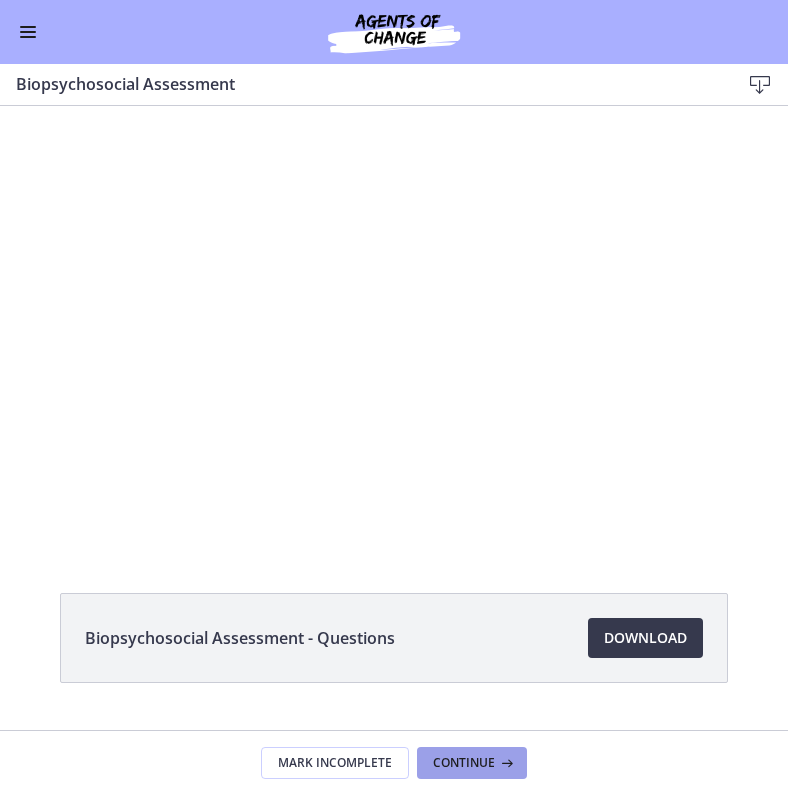 click on "Continue" at bounding box center [464, 763] 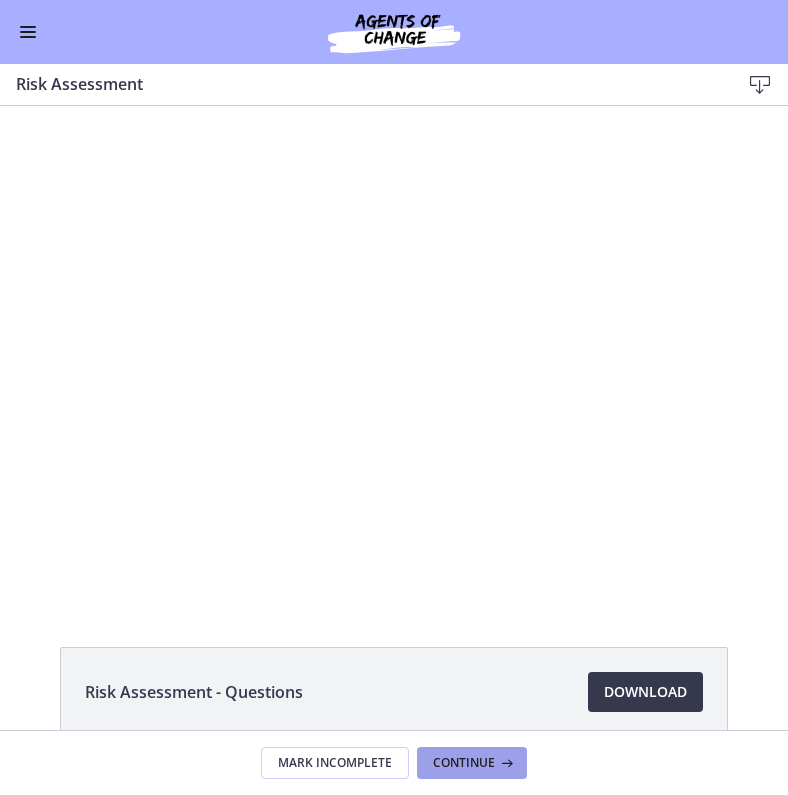 scroll, scrollTop: 0, scrollLeft: 0, axis: both 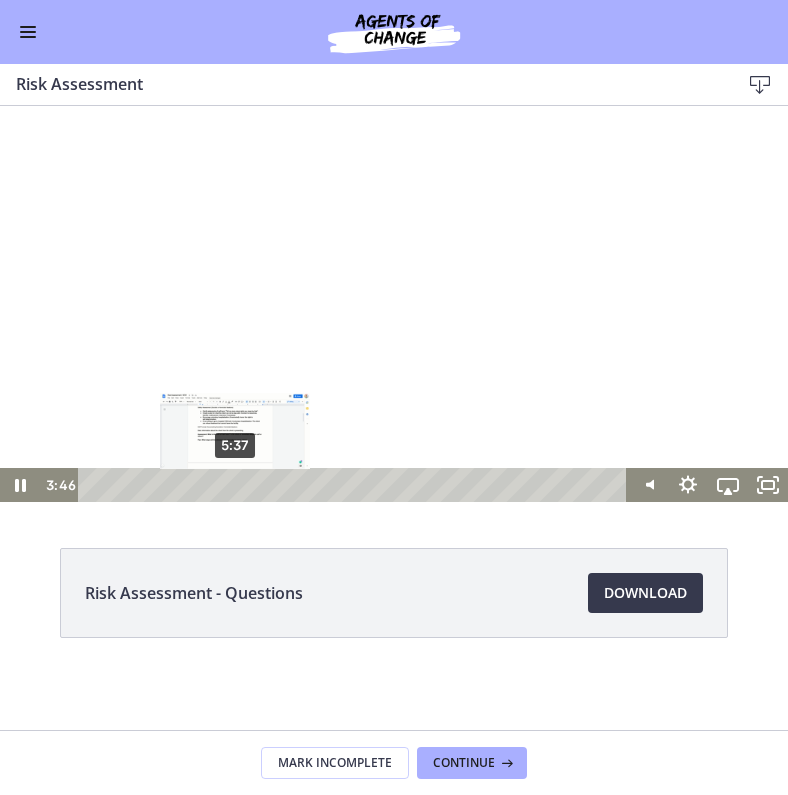 click on "5:37" at bounding box center (355, 485) 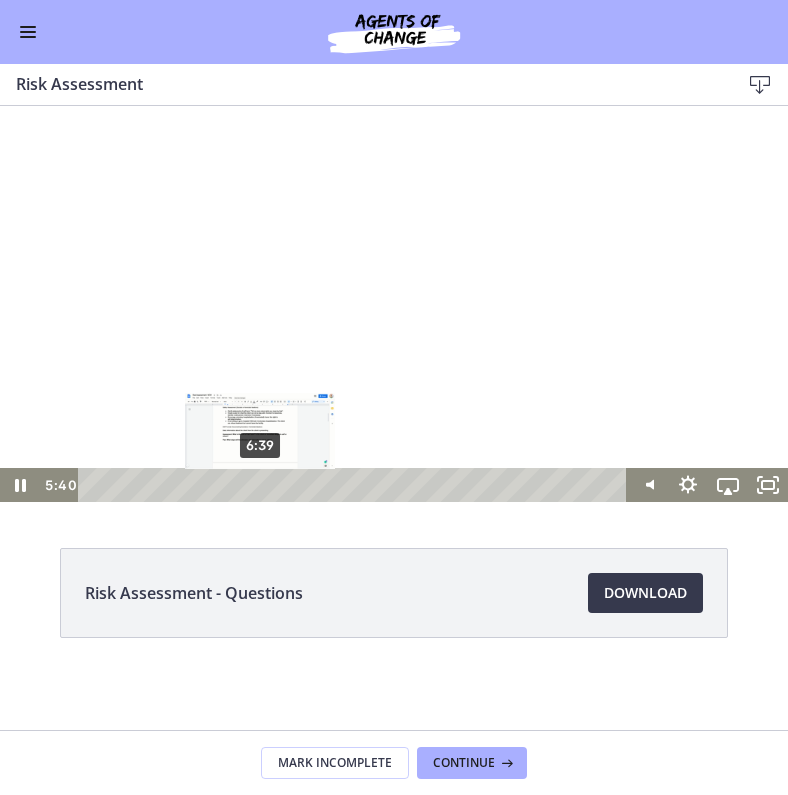click on "6:39" at bounding box center (355, 485) 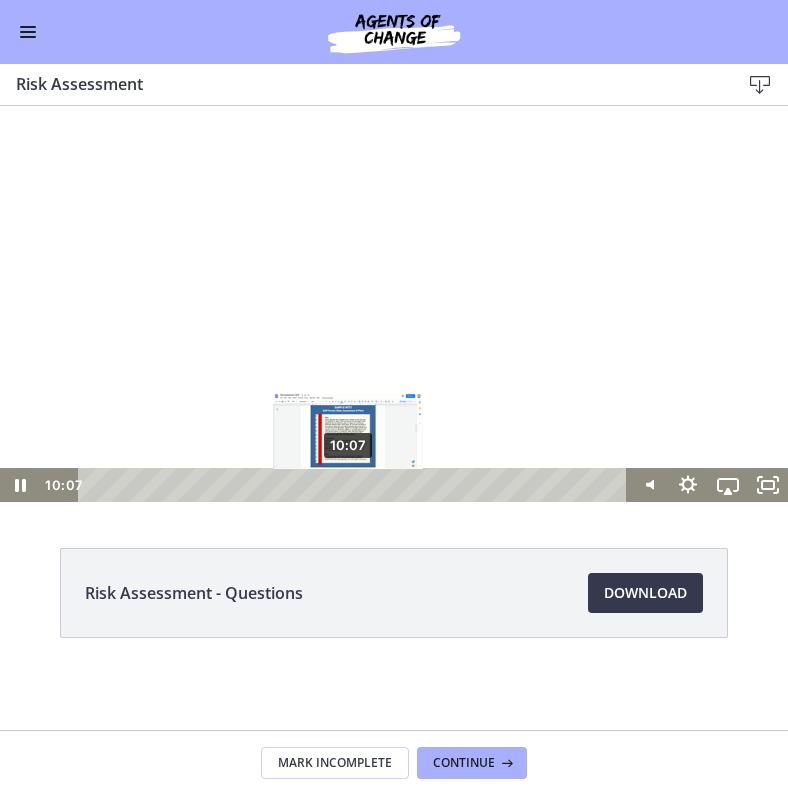 click on "10:07" at bounding box center [355, 485] 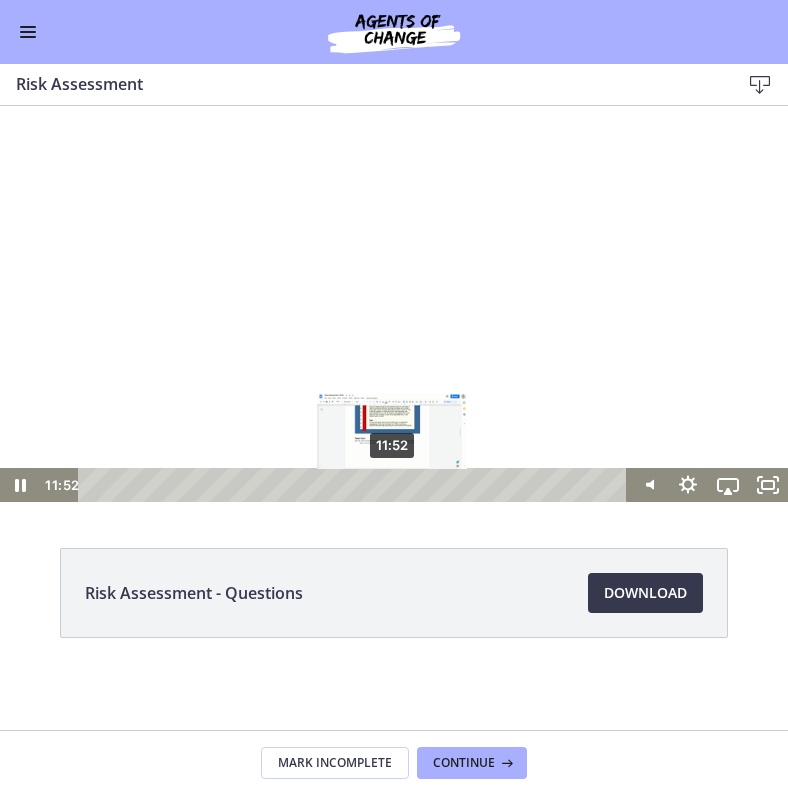 click on "11:52" at bounding box center (355, 485) 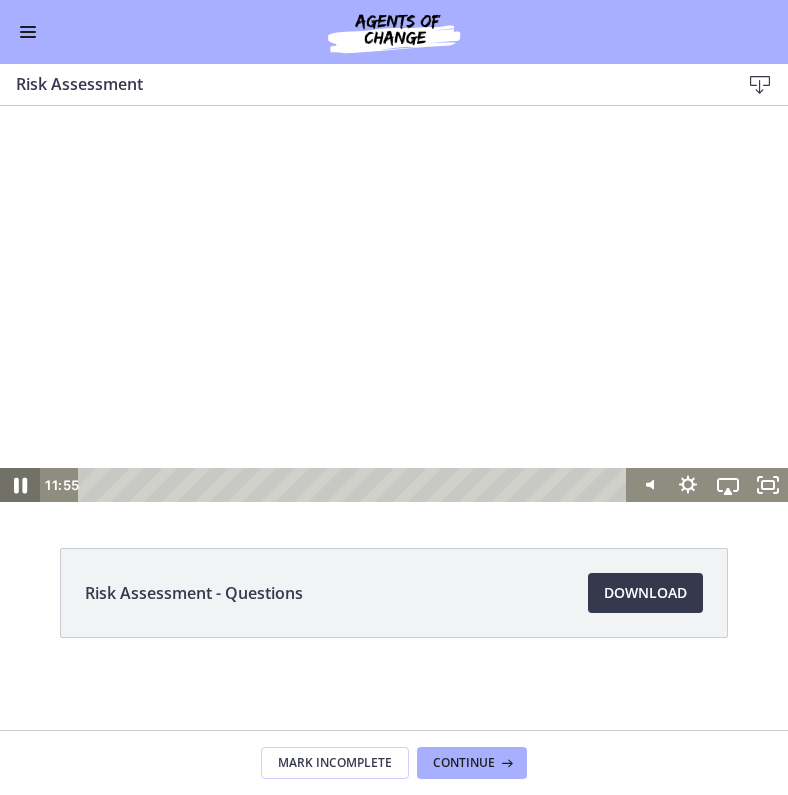 click 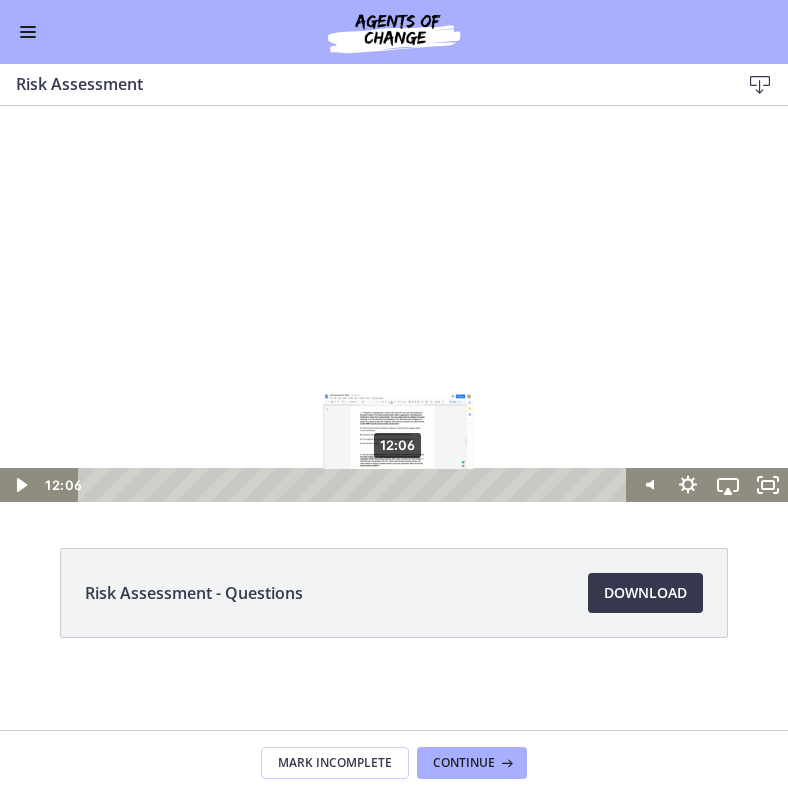 click on "12:06" at bounding box center (355, 485) 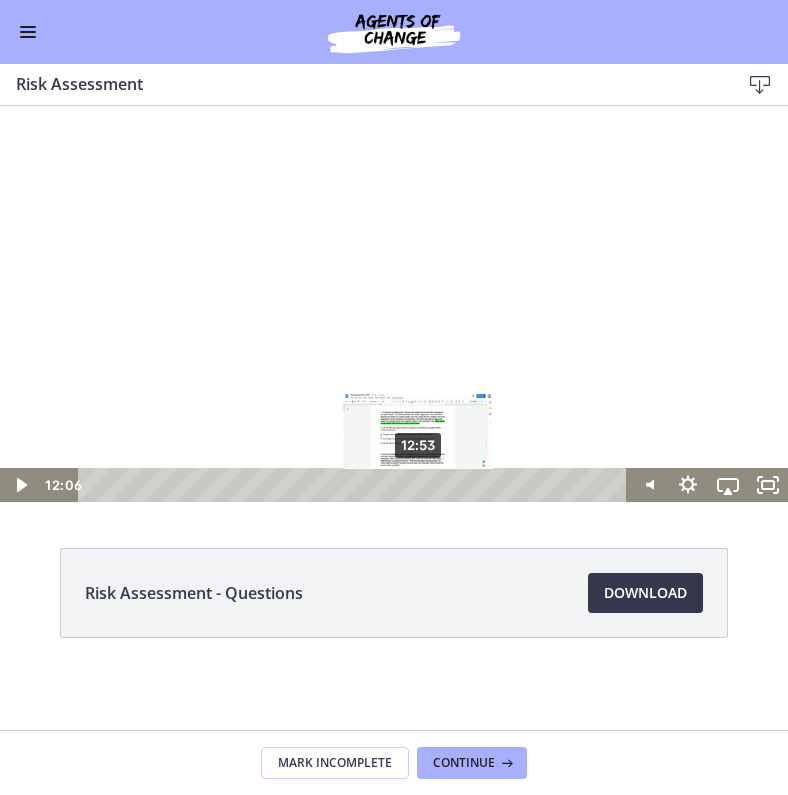 click on "12:53" at bounding box center [355, 485] 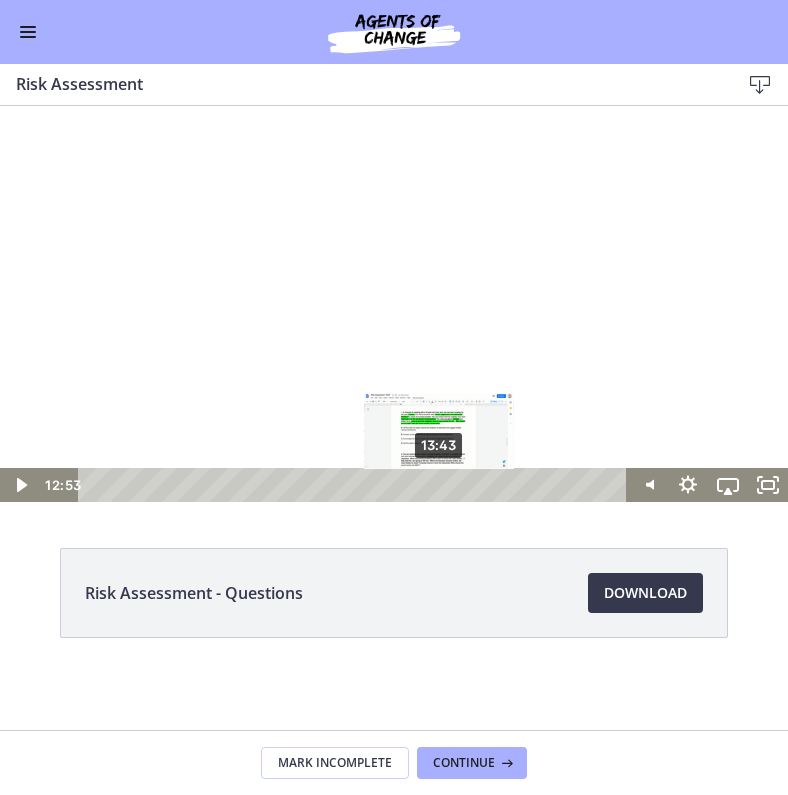 click on "13:43" at bounding box center [355, 485] 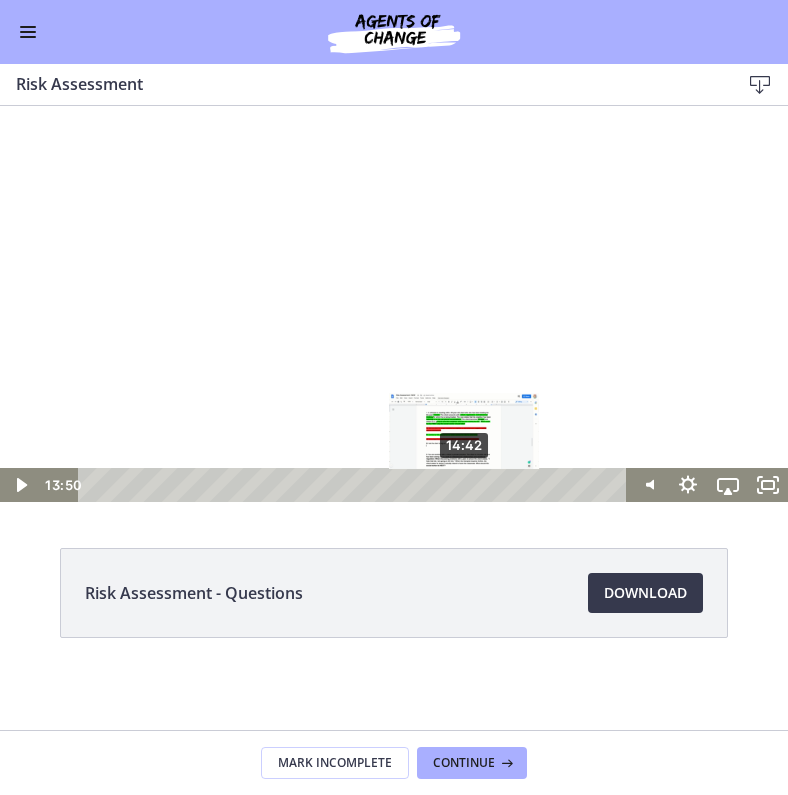click on "14:42" at bounding box center (355, 485) 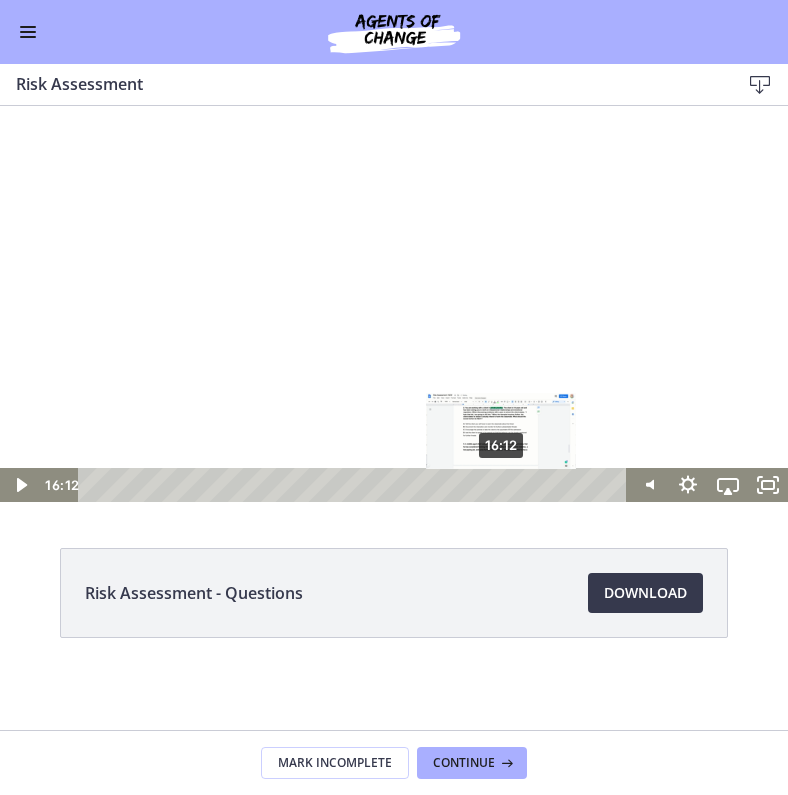 click on "16:12" at bounding box center (355, 485) 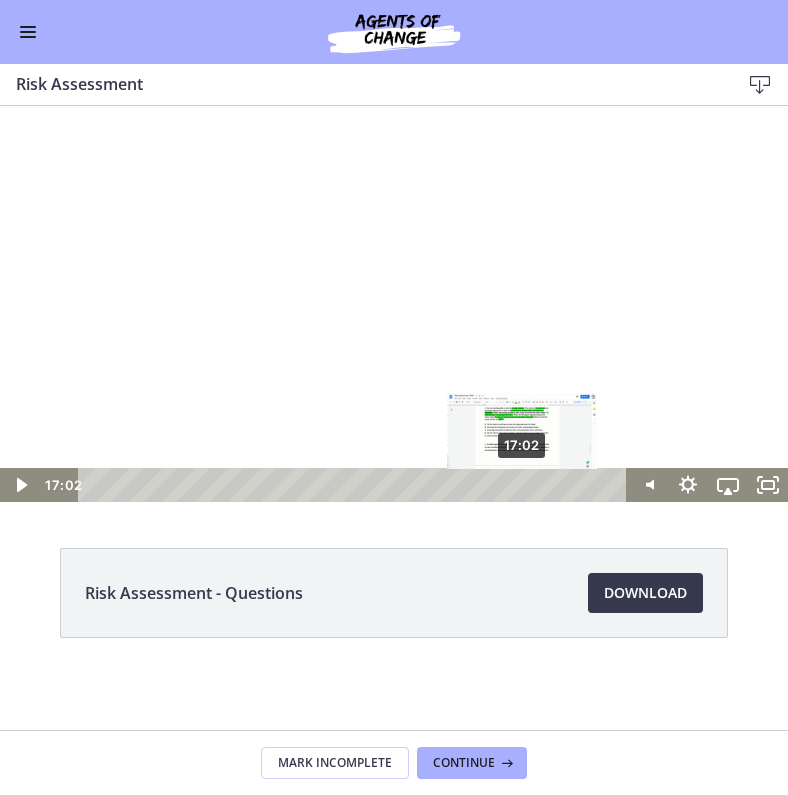 click on "17:02" at bounding box center (355, 485) 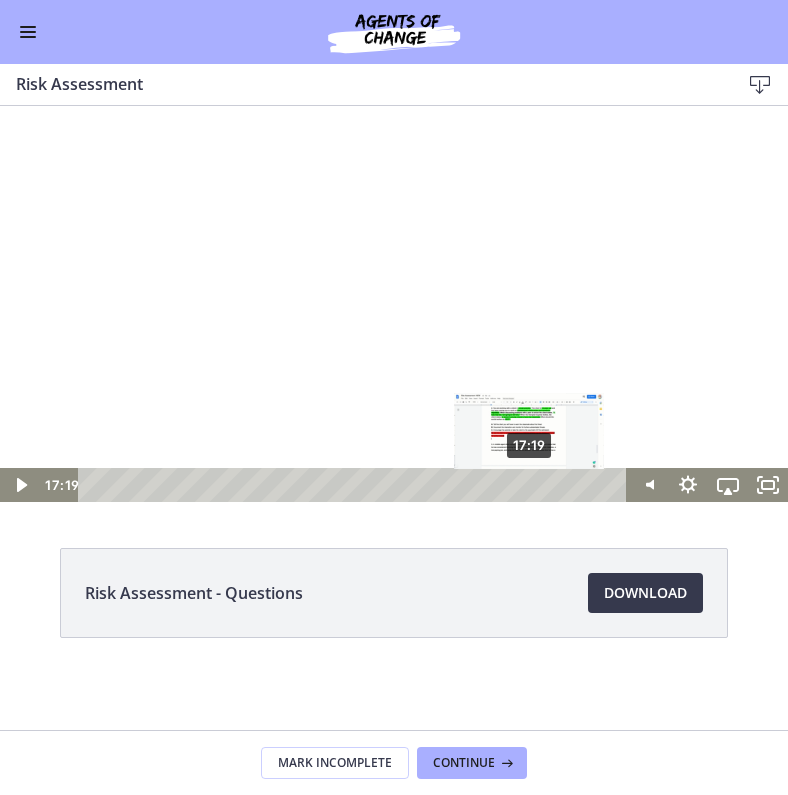 click on "17:19" at bounding box center (355, 485) 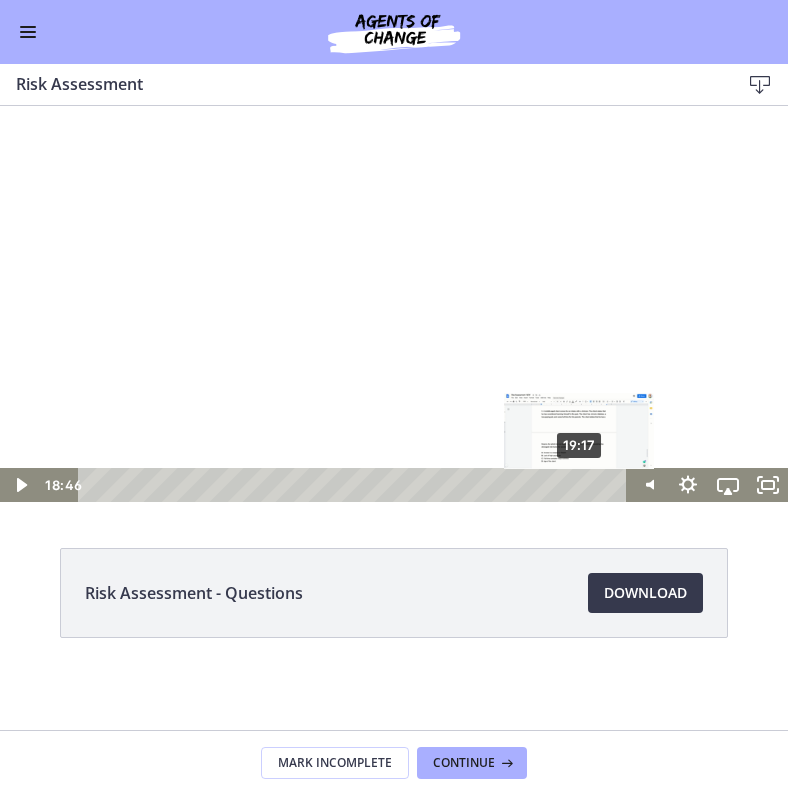 click on "19:17" at bounding box center (355, 485) 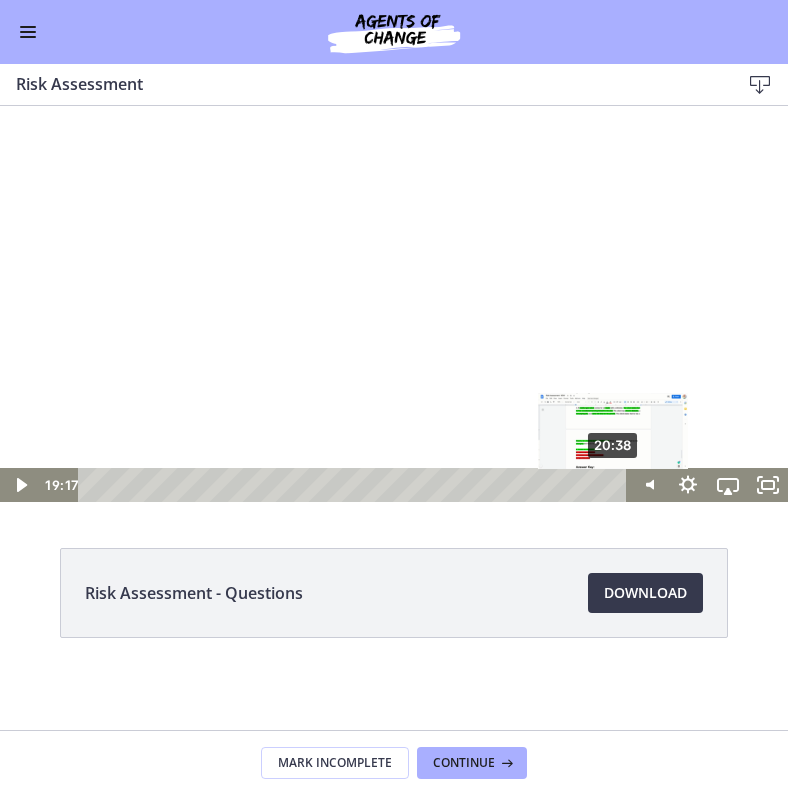 click on "20:38" at bounding box center [355, 485] 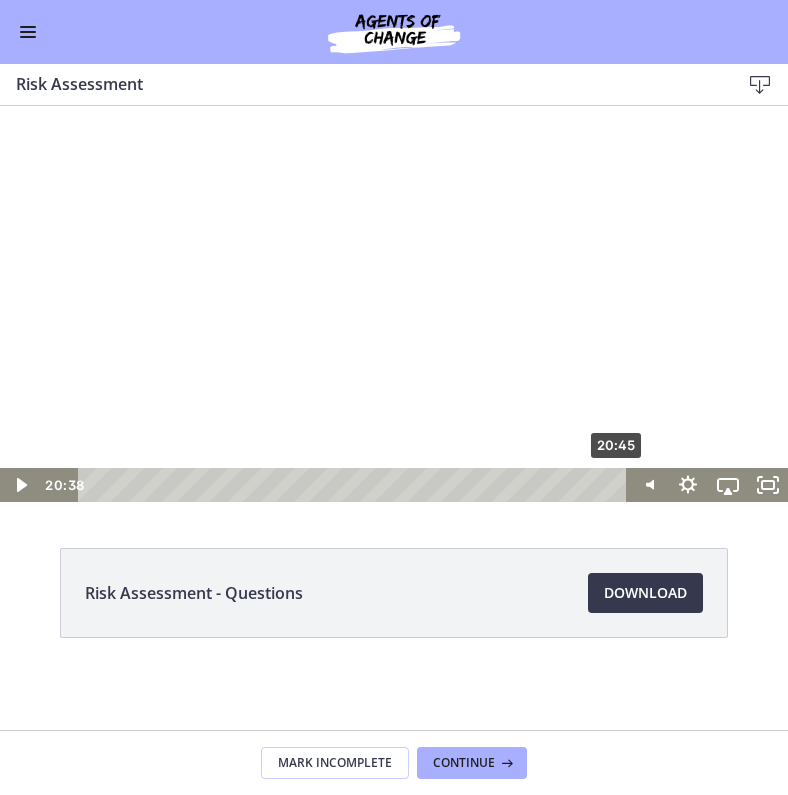 click on "20:45" at bounding box center (355, 485) 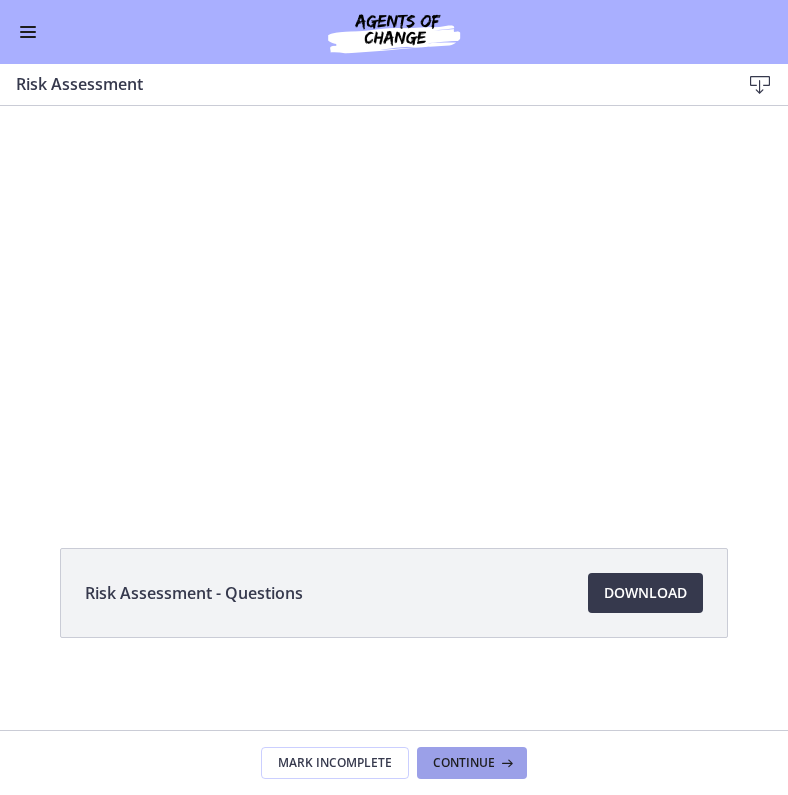 click on "Continue" at bounding box center (472, 763) 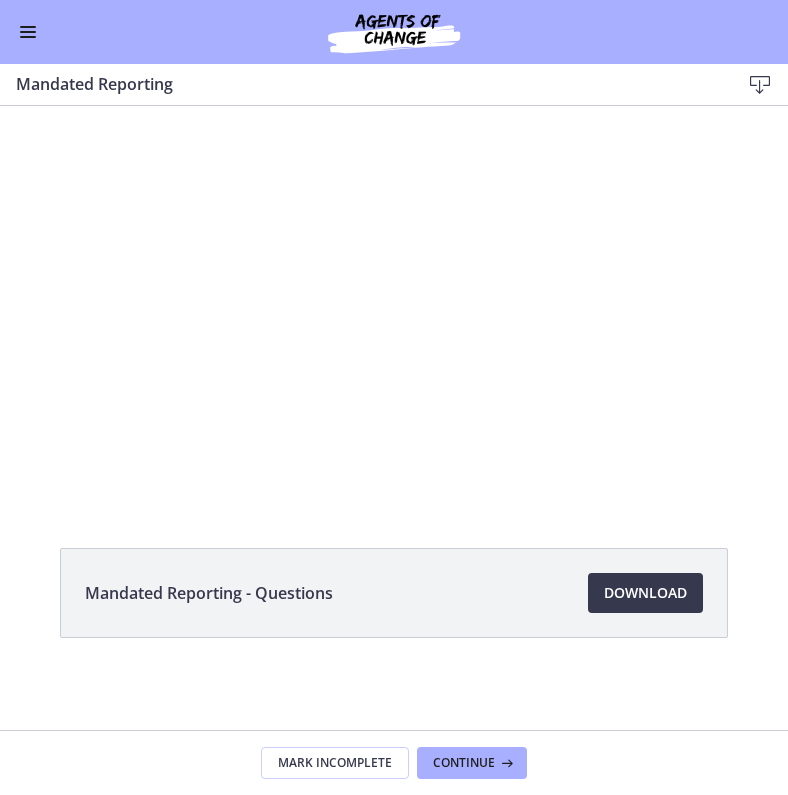 scroll, scrollTop: 0, scrollLeft: 0, axis: both 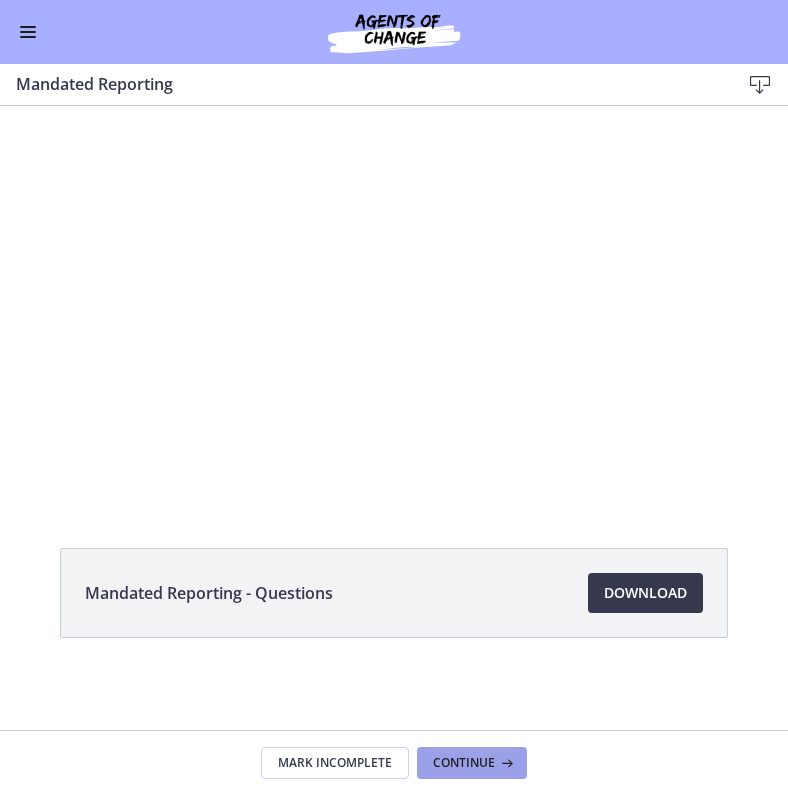 click on "Continue" at bounding box center (464, 763) 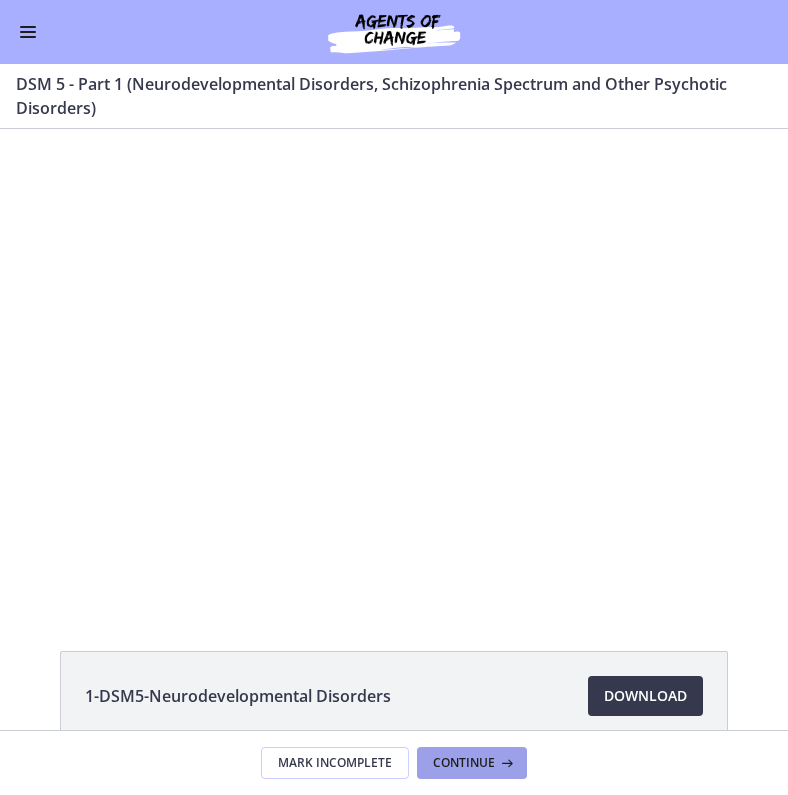 scroll, scrollTop: 0, scrollLeft: 0, axis: both 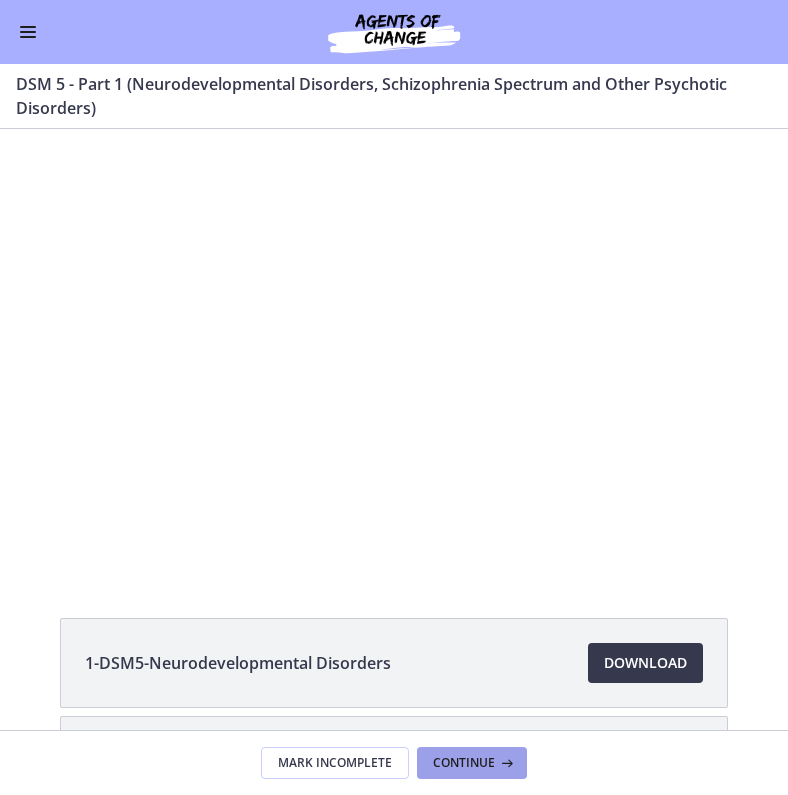 click on "Continue" at bounding box center (464, 763) 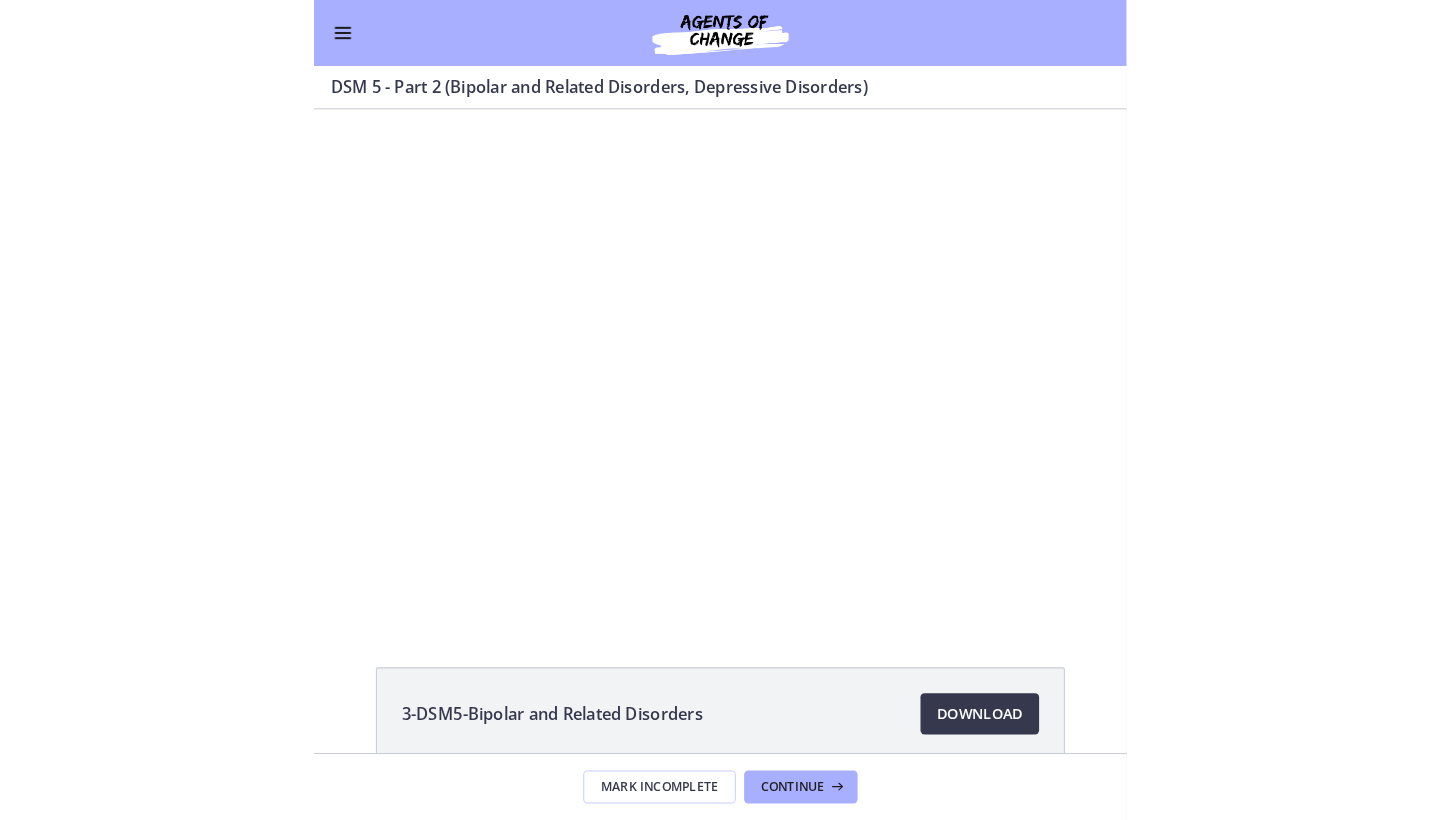 scroll, scrollTop: 0, scrollLeft: 0, axis: both 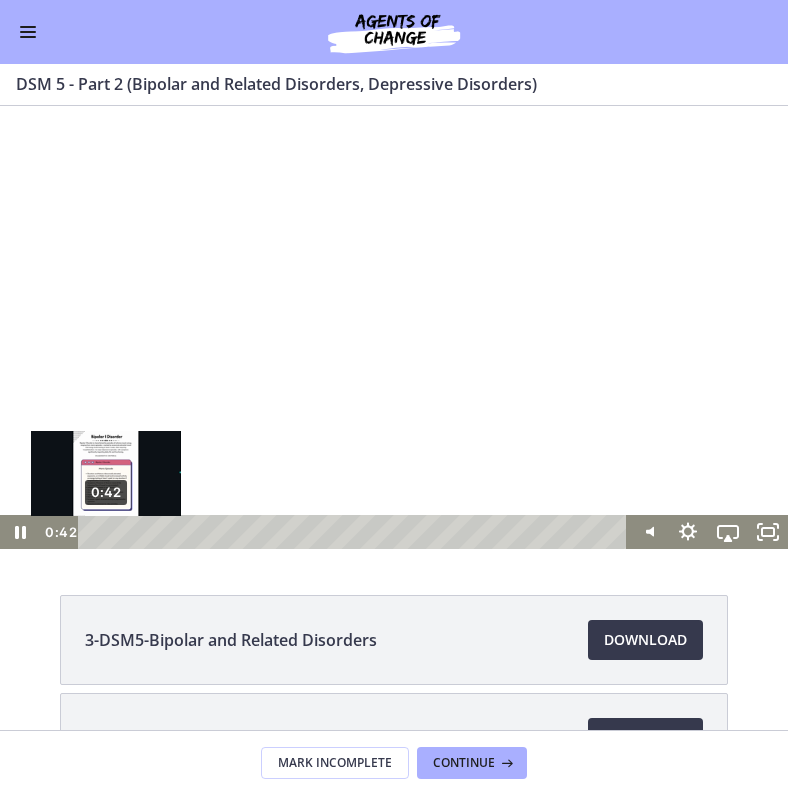 click on "0:42" at bounding box center (355, 532) 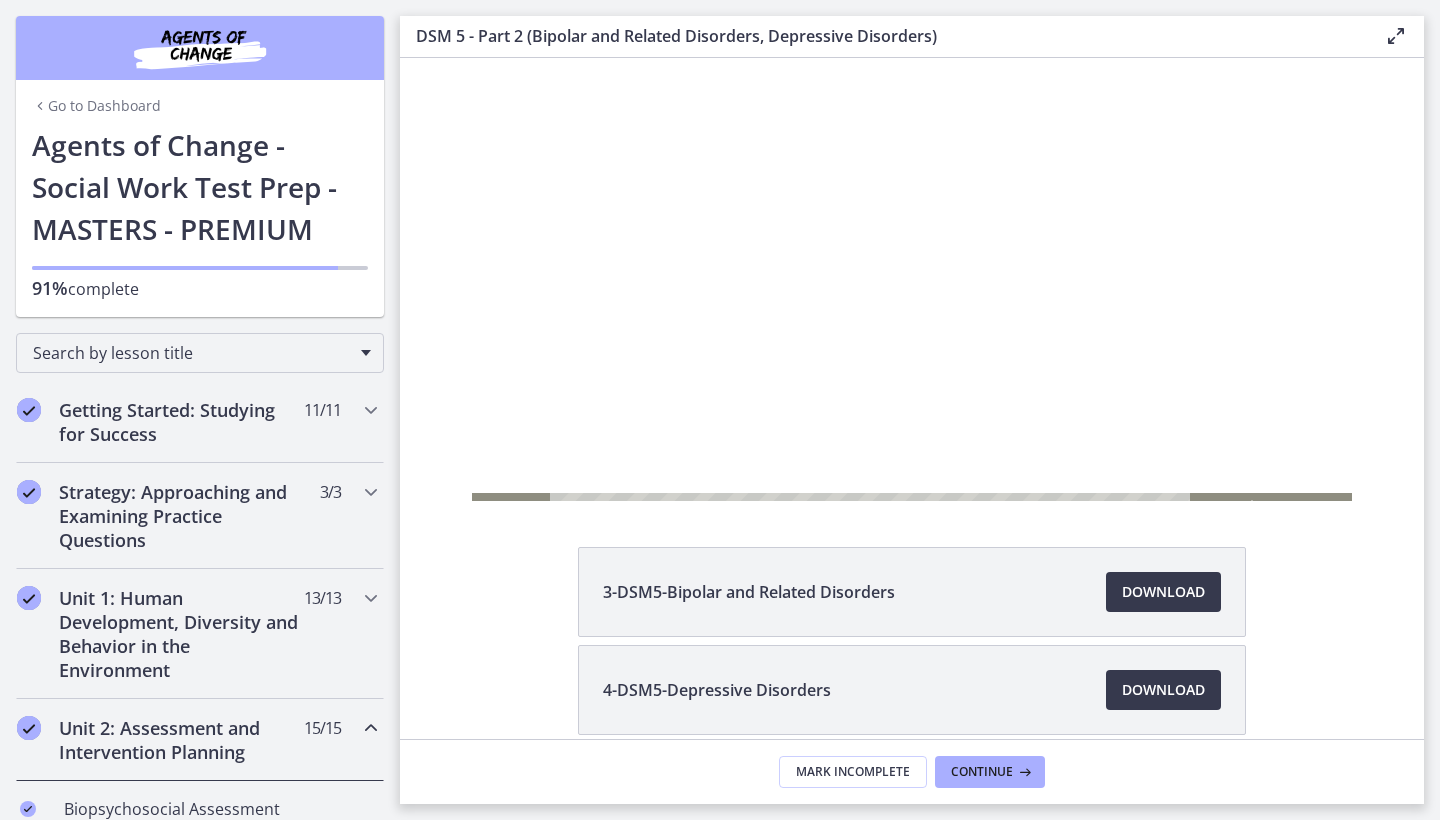 scroll, scrollTop: 0, scrollLeft: 0, axis: both 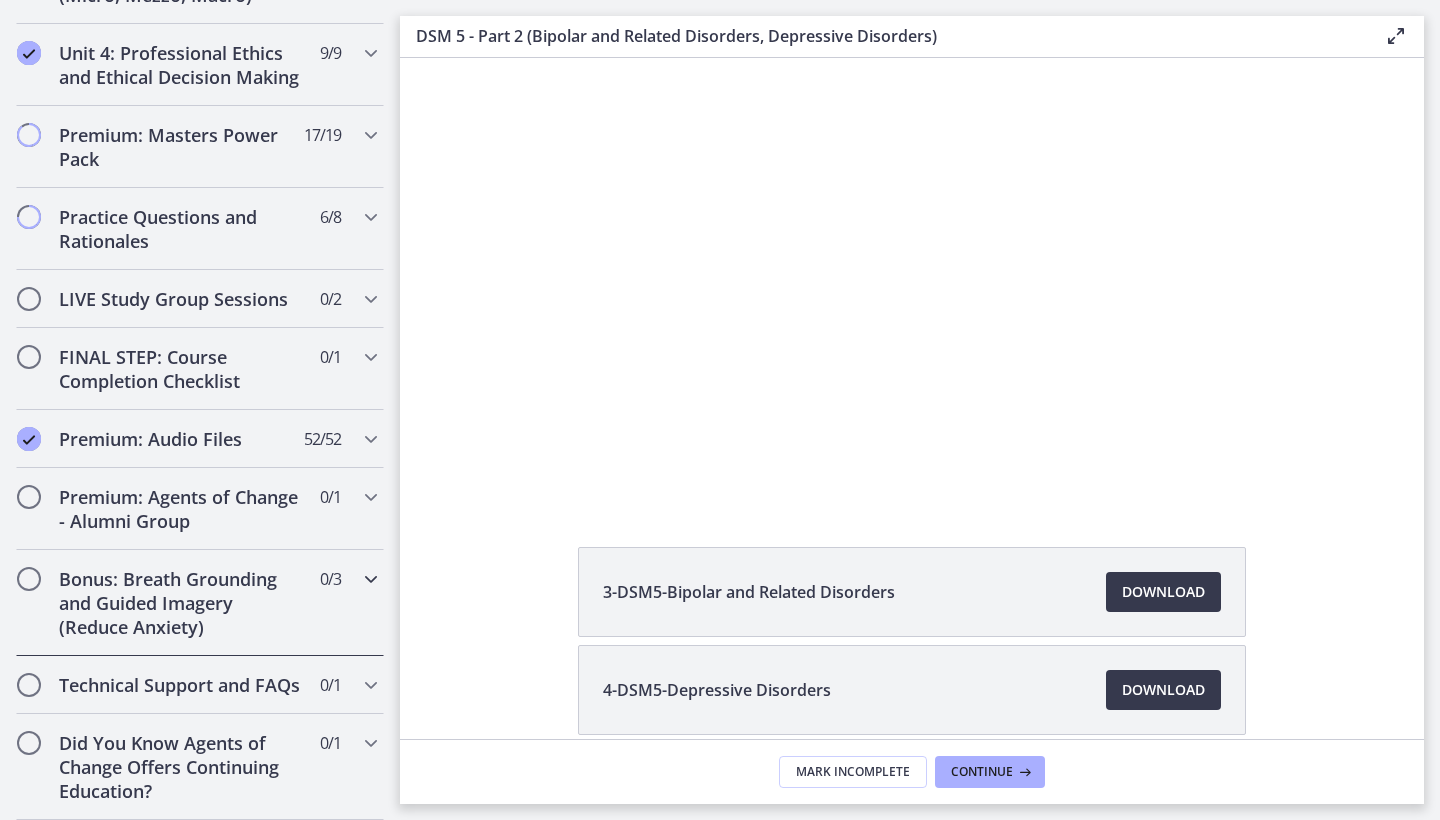 click at bounding box center (371, 579) 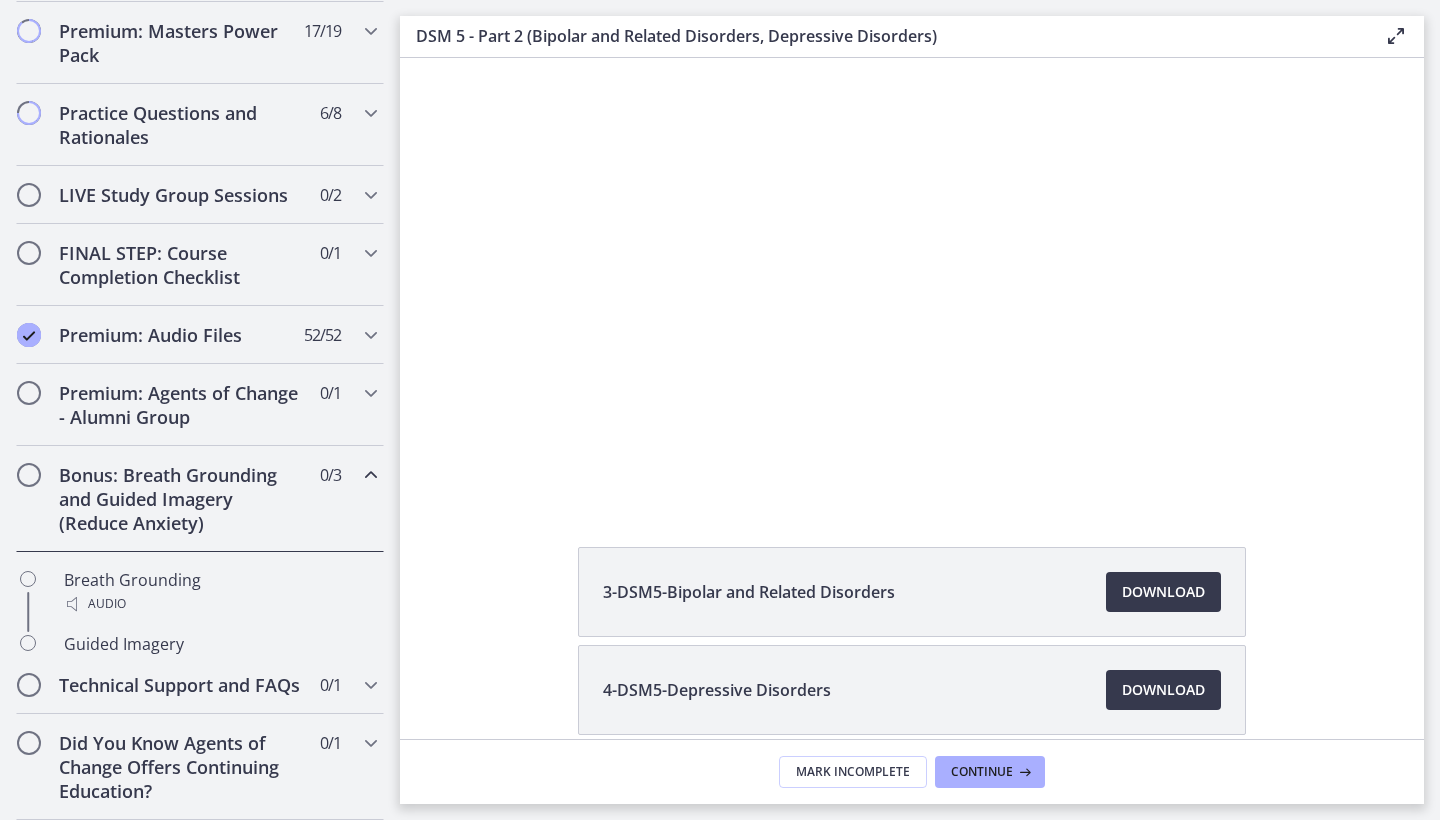 scroll, scrollTop: 1071, scrollLeft: 0, axis: vertical 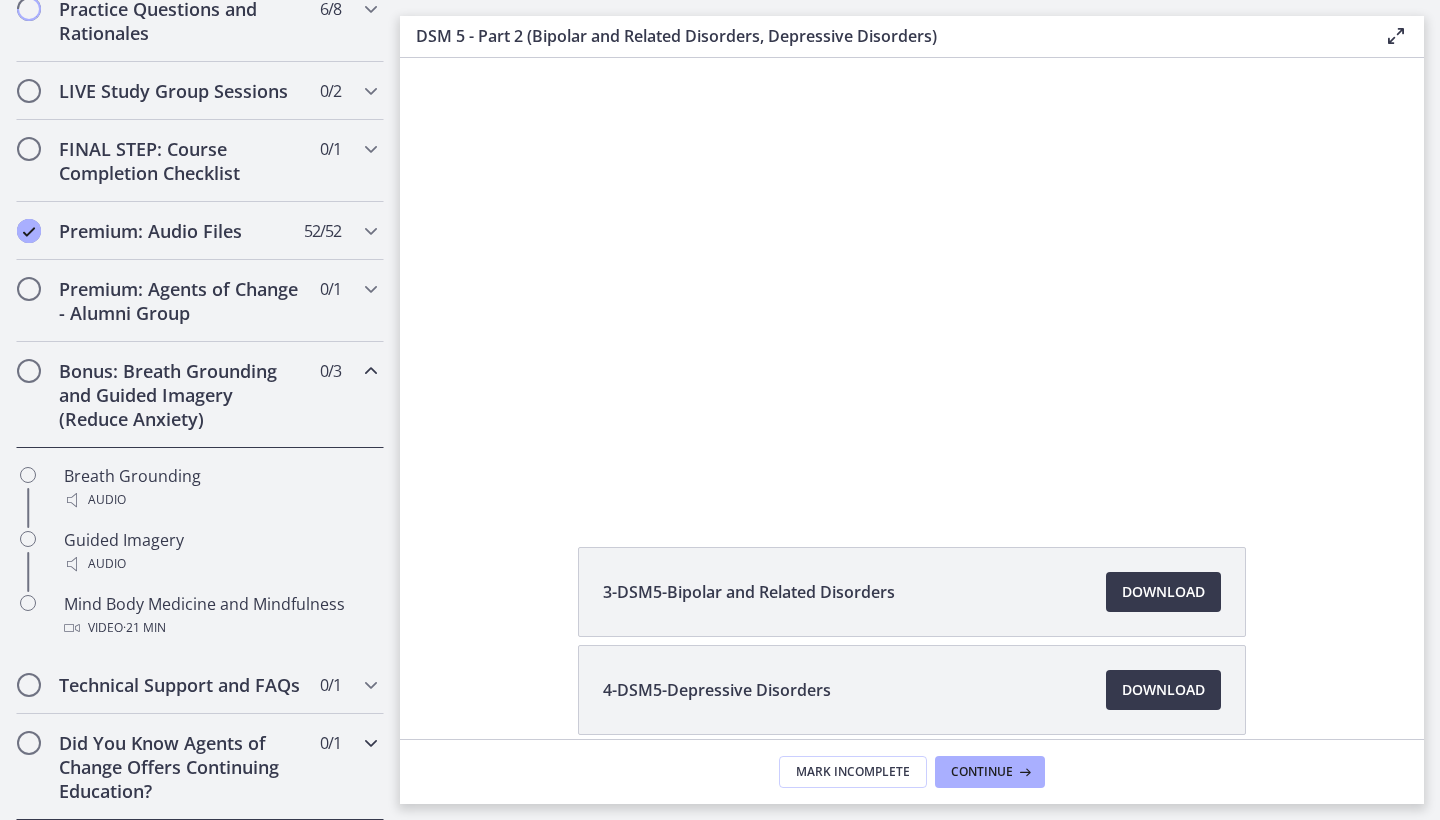 click at bounding box center (371, 743) 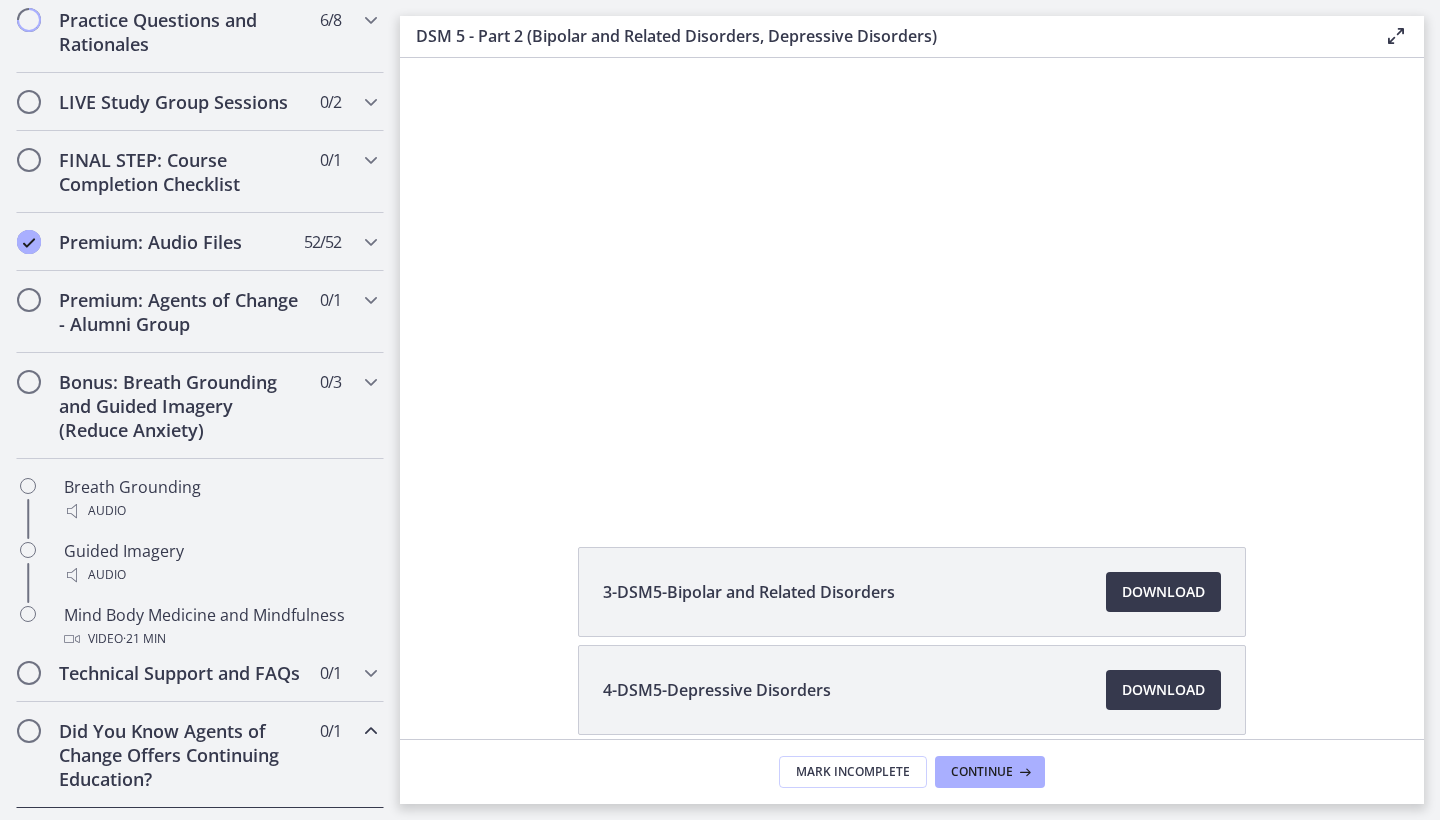 scroll, scrollTop: 991, scrollLeft: 0, axis: vertical 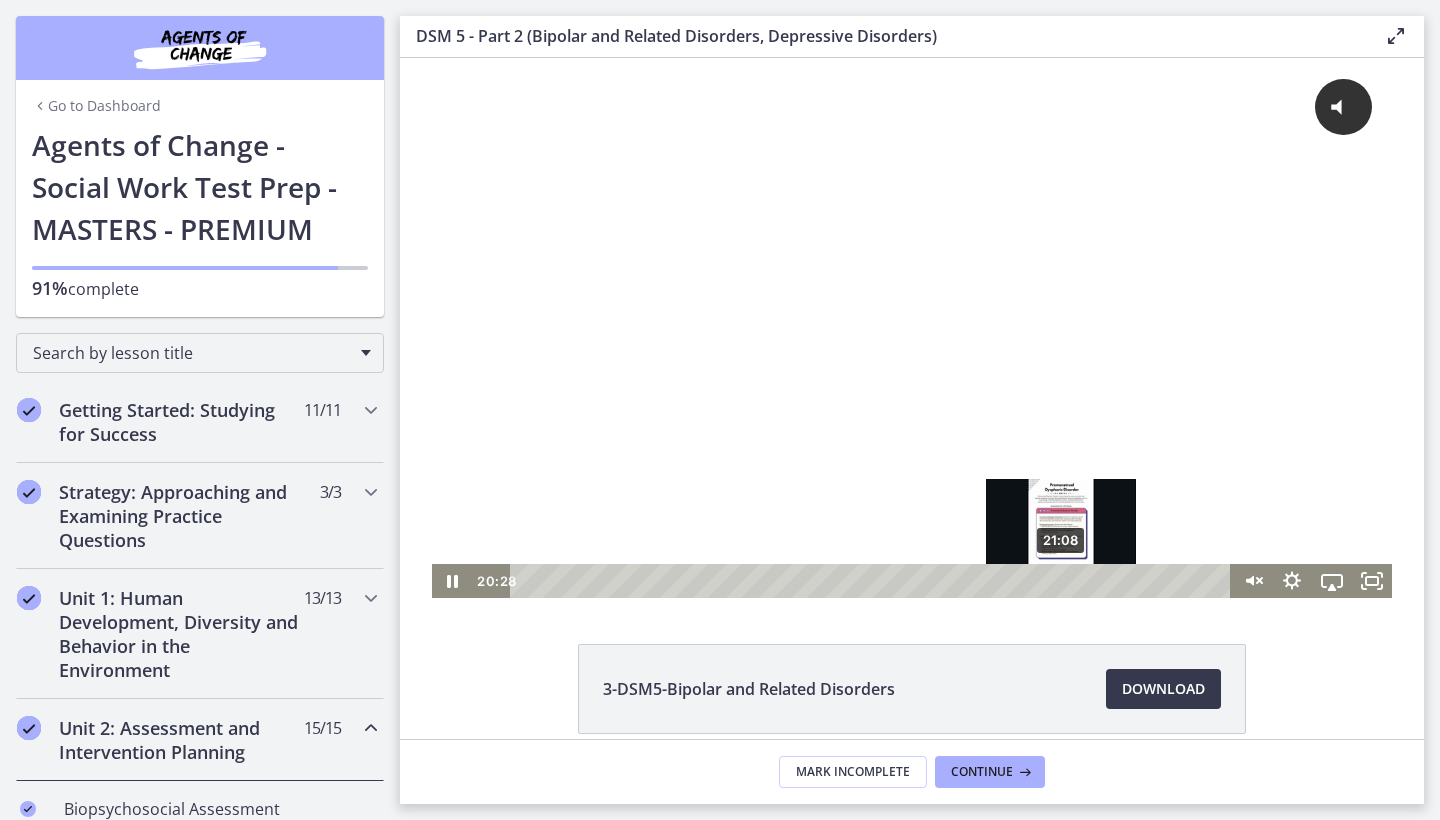 click on "21:08" at bounding box center [873, 581] 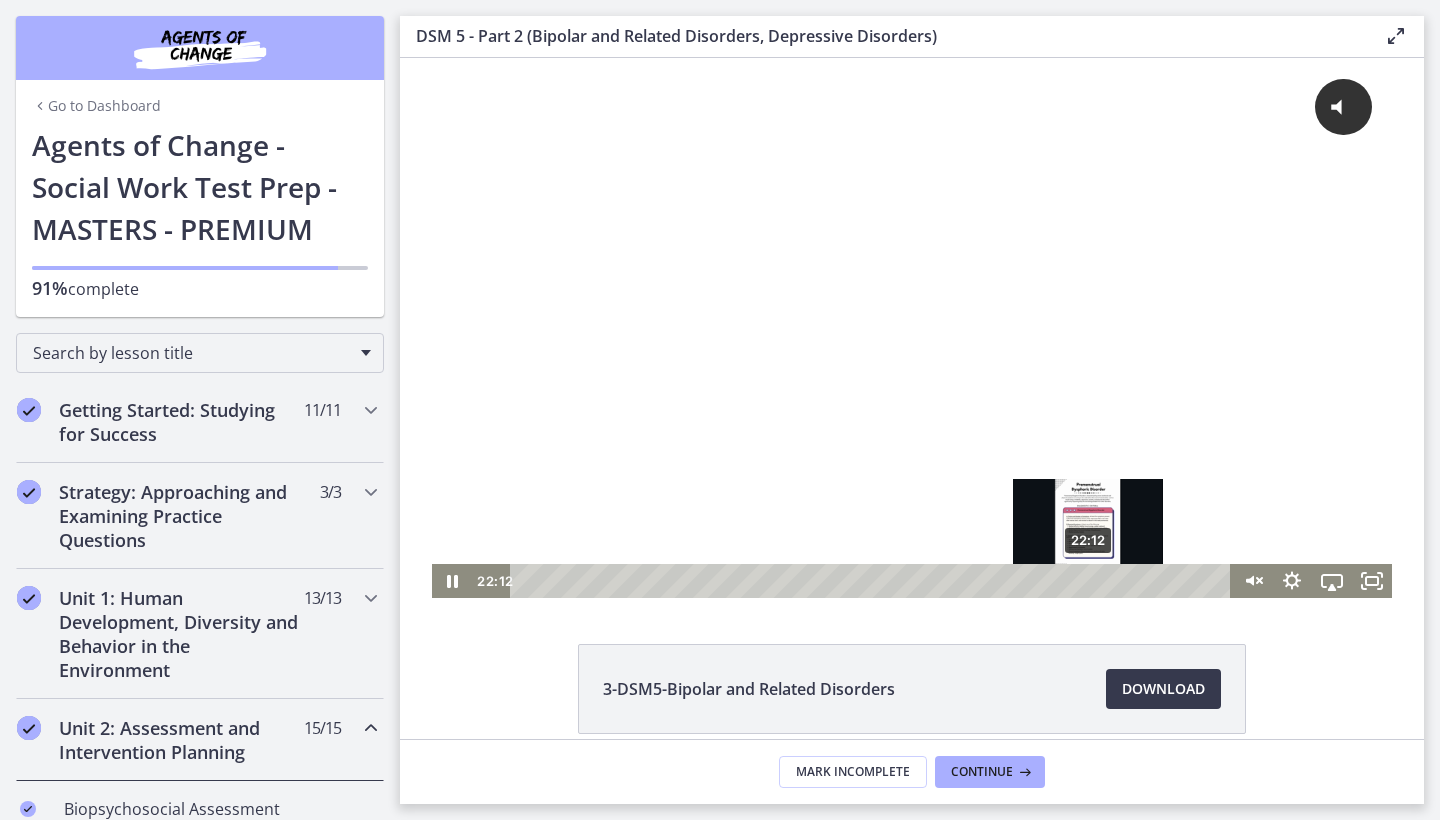 click on "22:12" at bounding box center [873, 581] 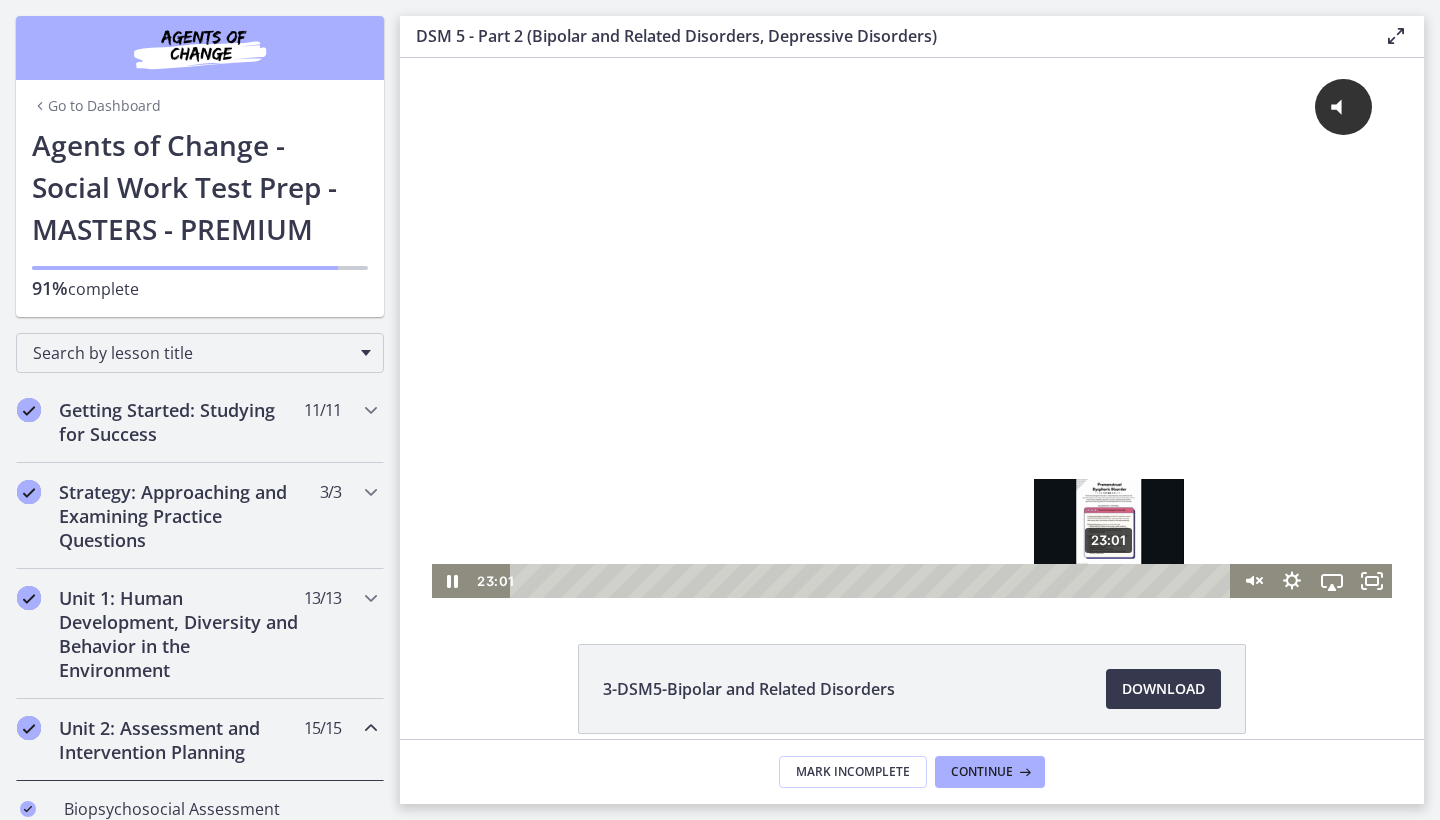 click on "23:01" at bounding box center (873, 581) 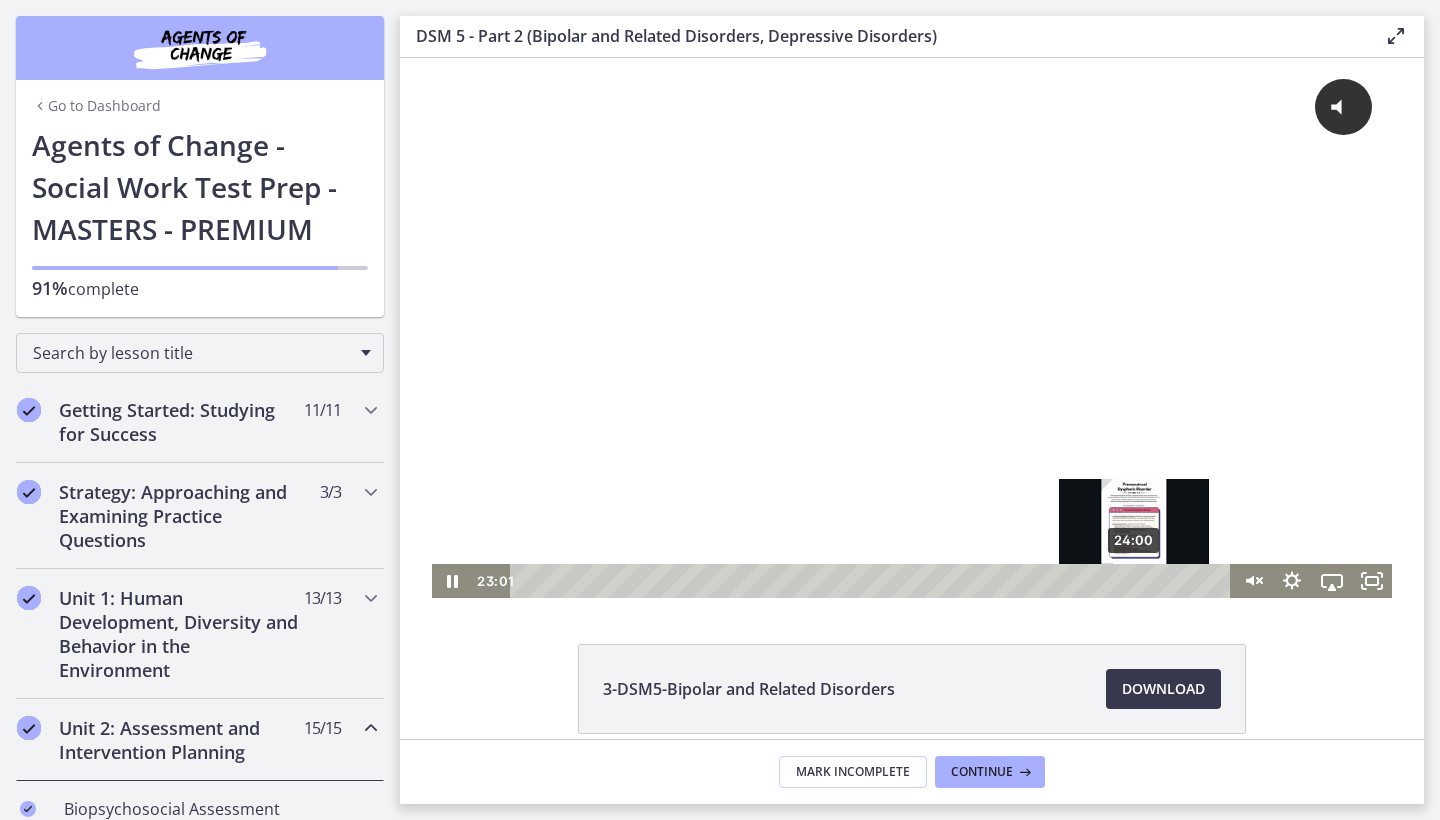 click on "24:00" at bounding box center (873, 581) 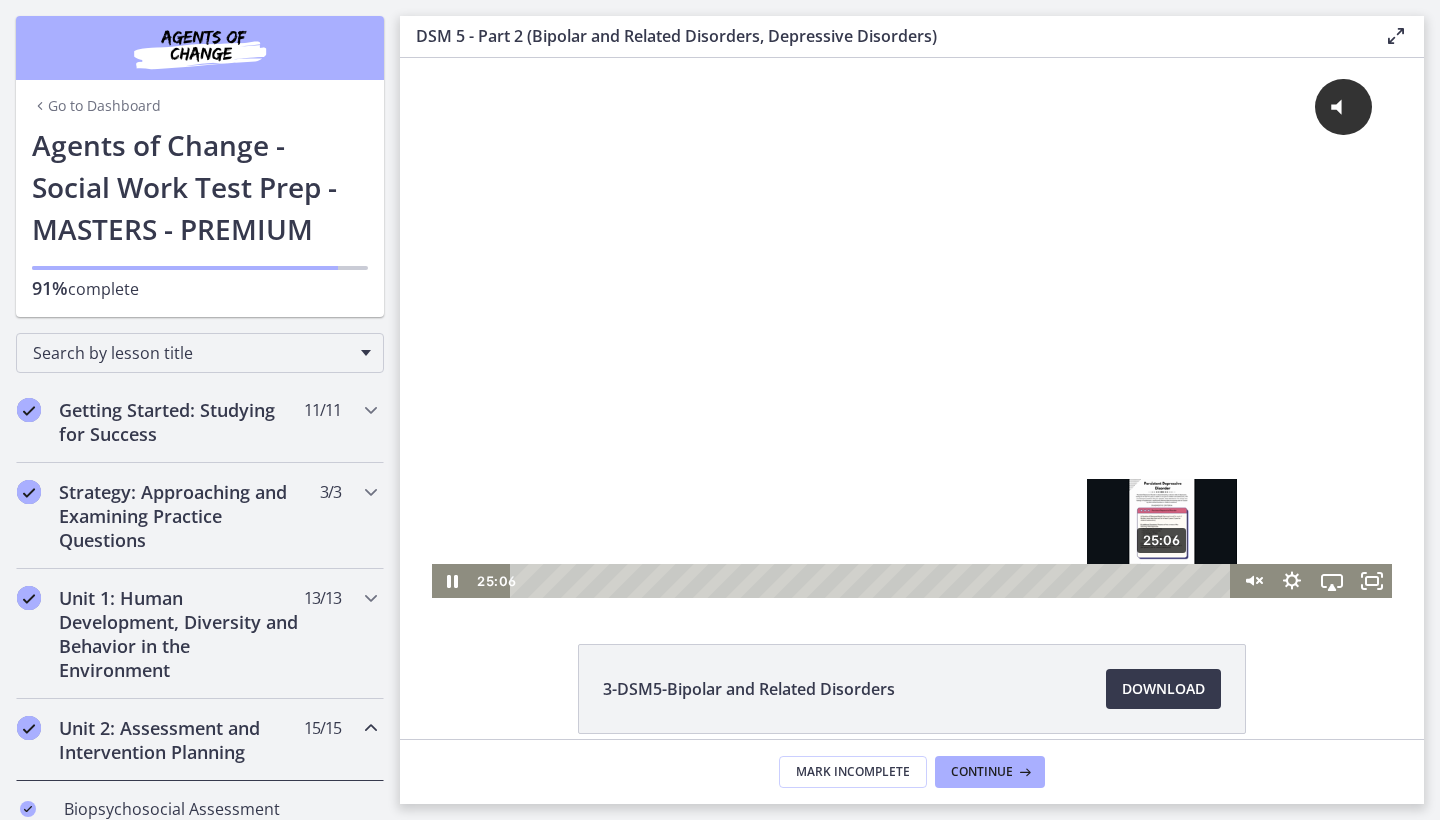 click on "25:06" at bounding box center [873, 581] 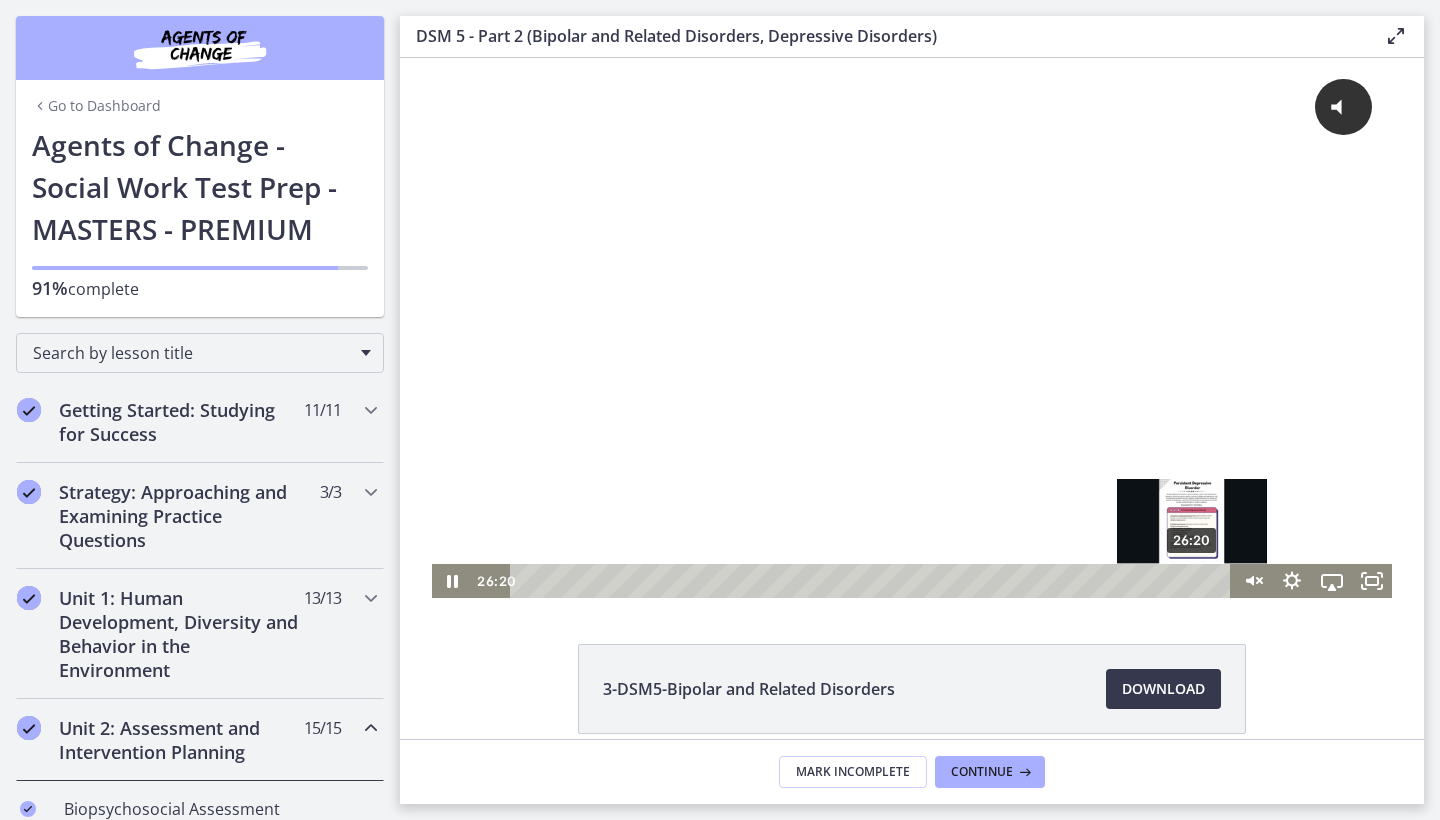click on "26:20" at bounding box center (873, 581) 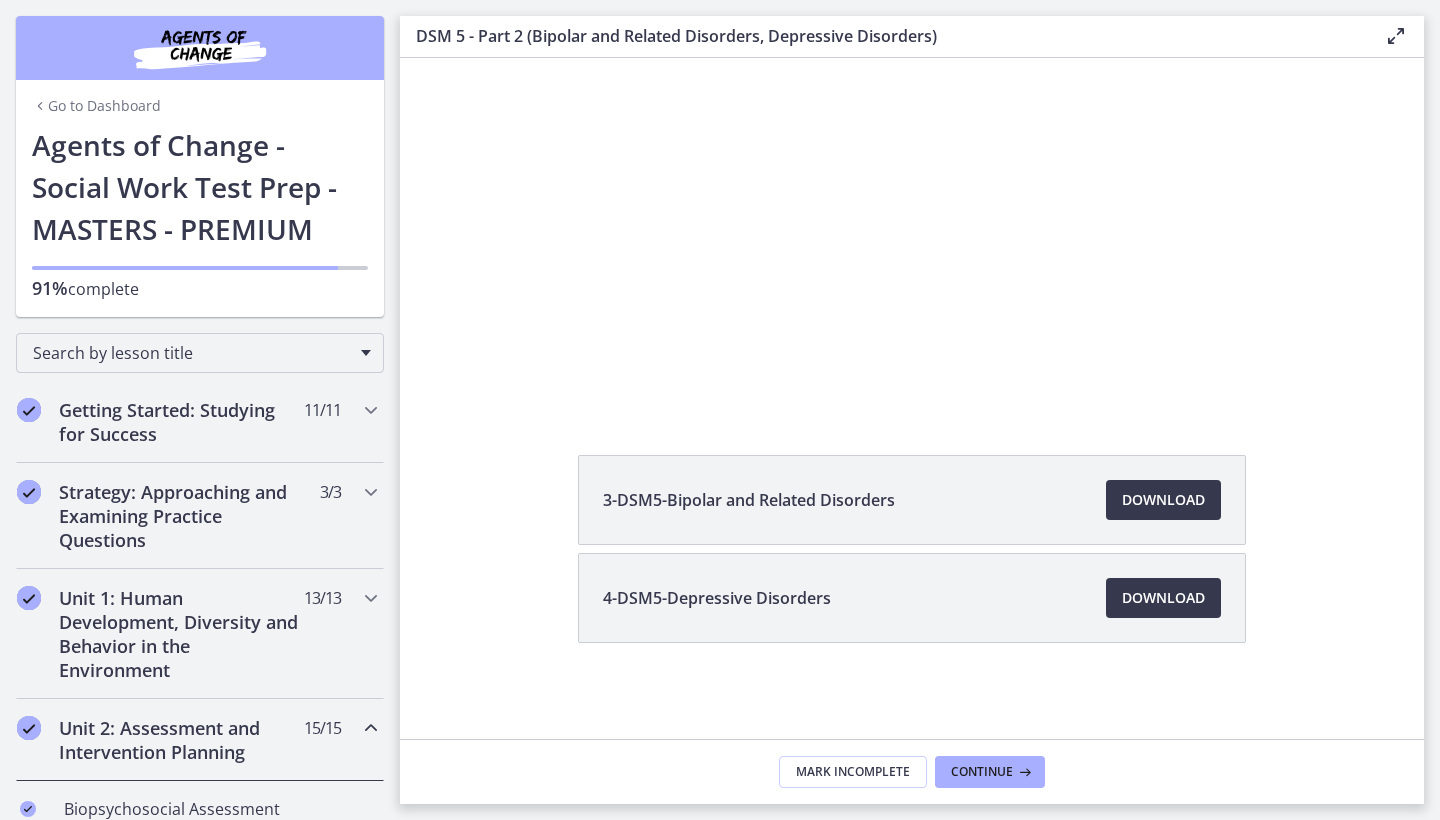 scroll, scrollTop: 190, scrollLeft: 0, axis: vertical 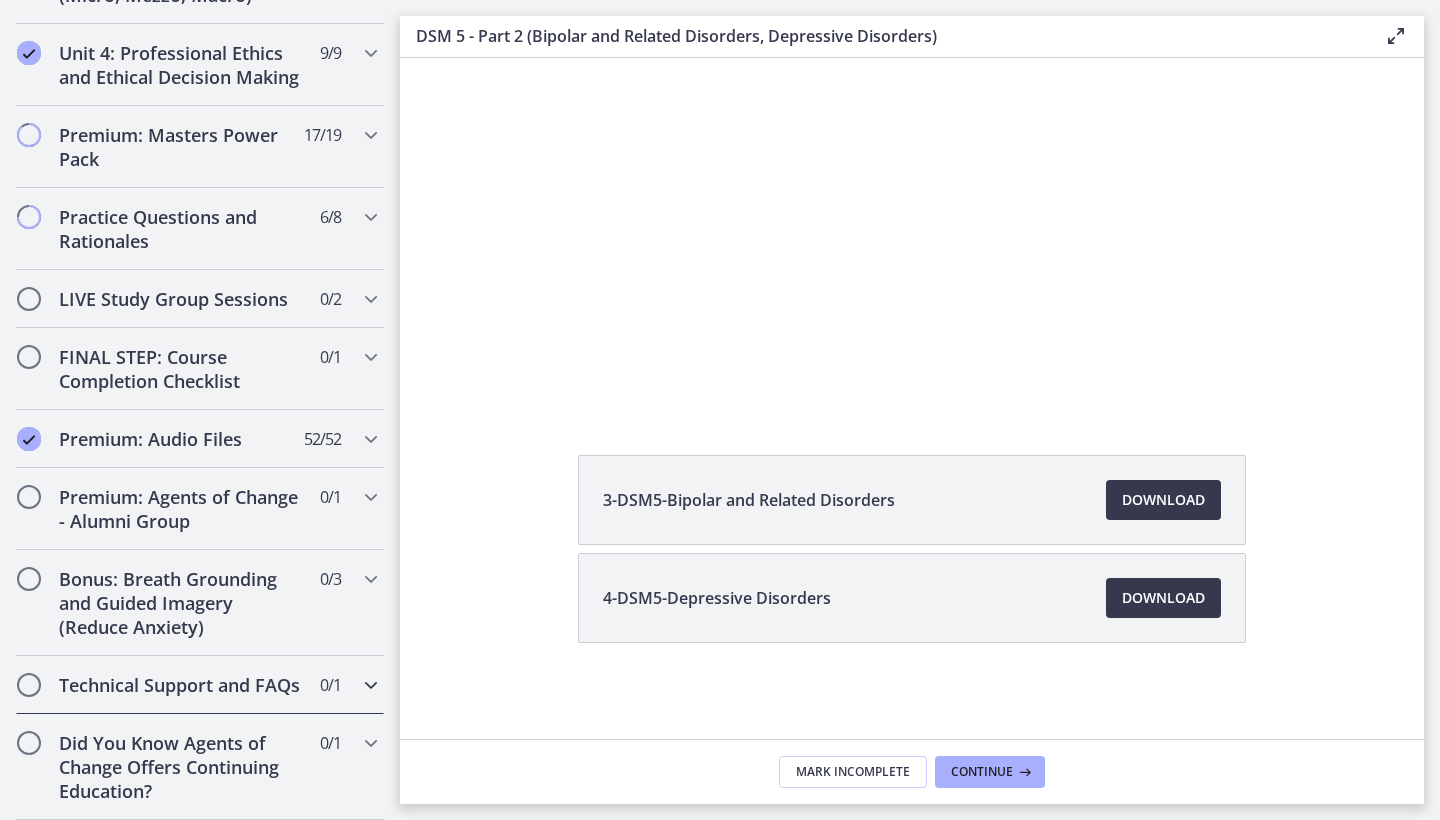 click on "Technical Support and FAQs
0  /  1
Completed" at bounding box center (200, 685) 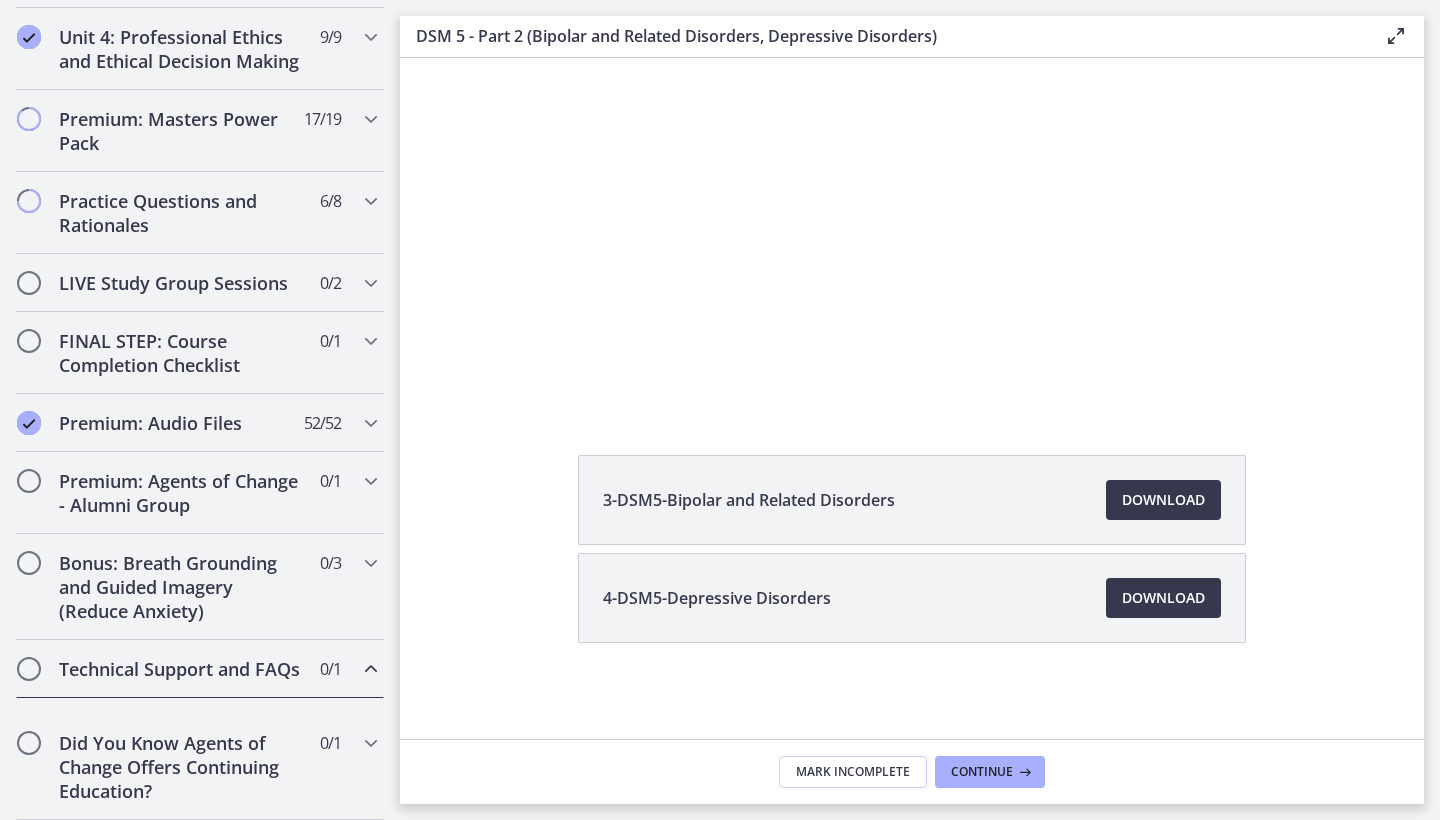 scroll, scrollTop: 943, scrollLeft: 0, axis: vertical 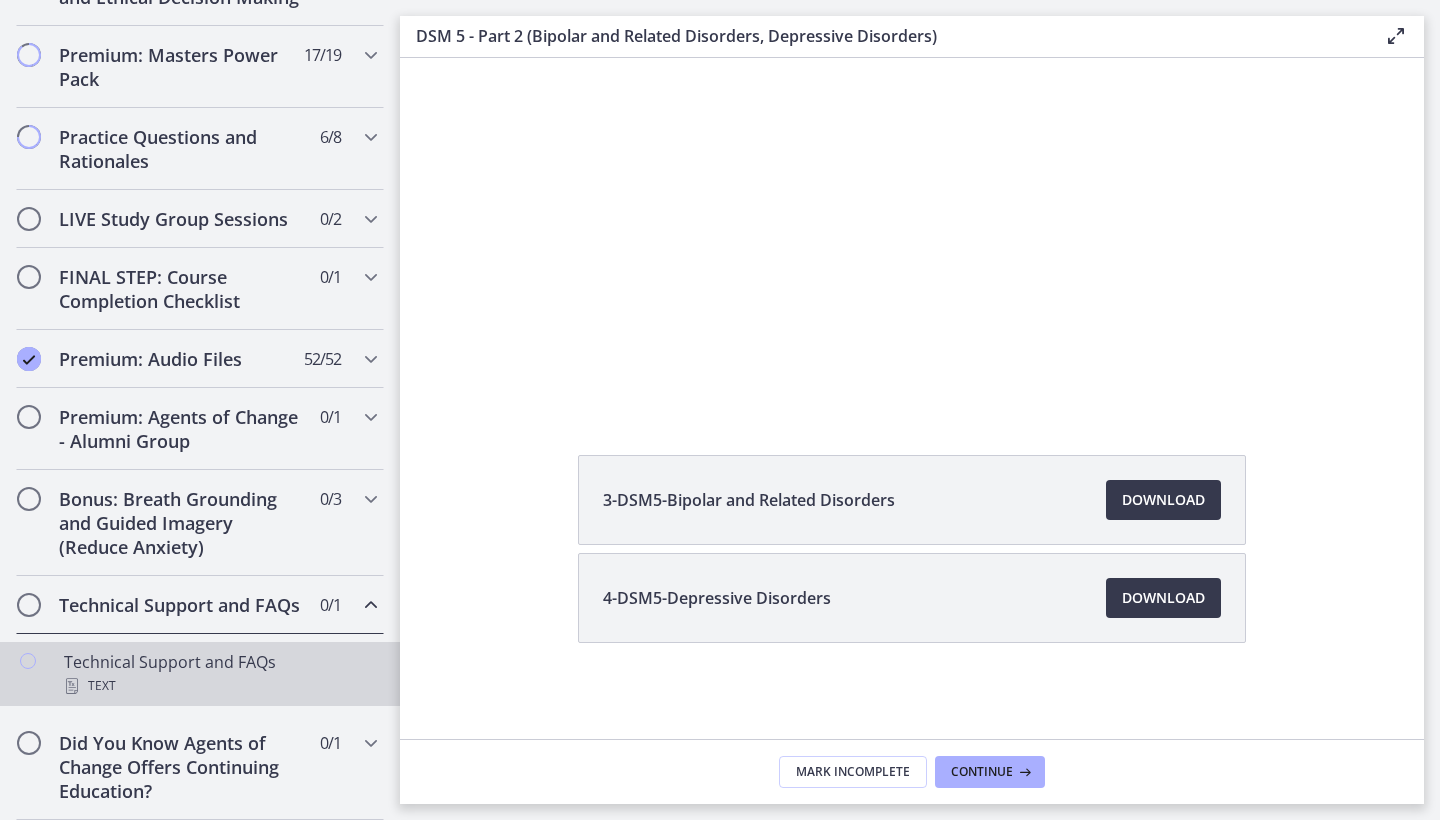 click at bounding box center (28, 661) 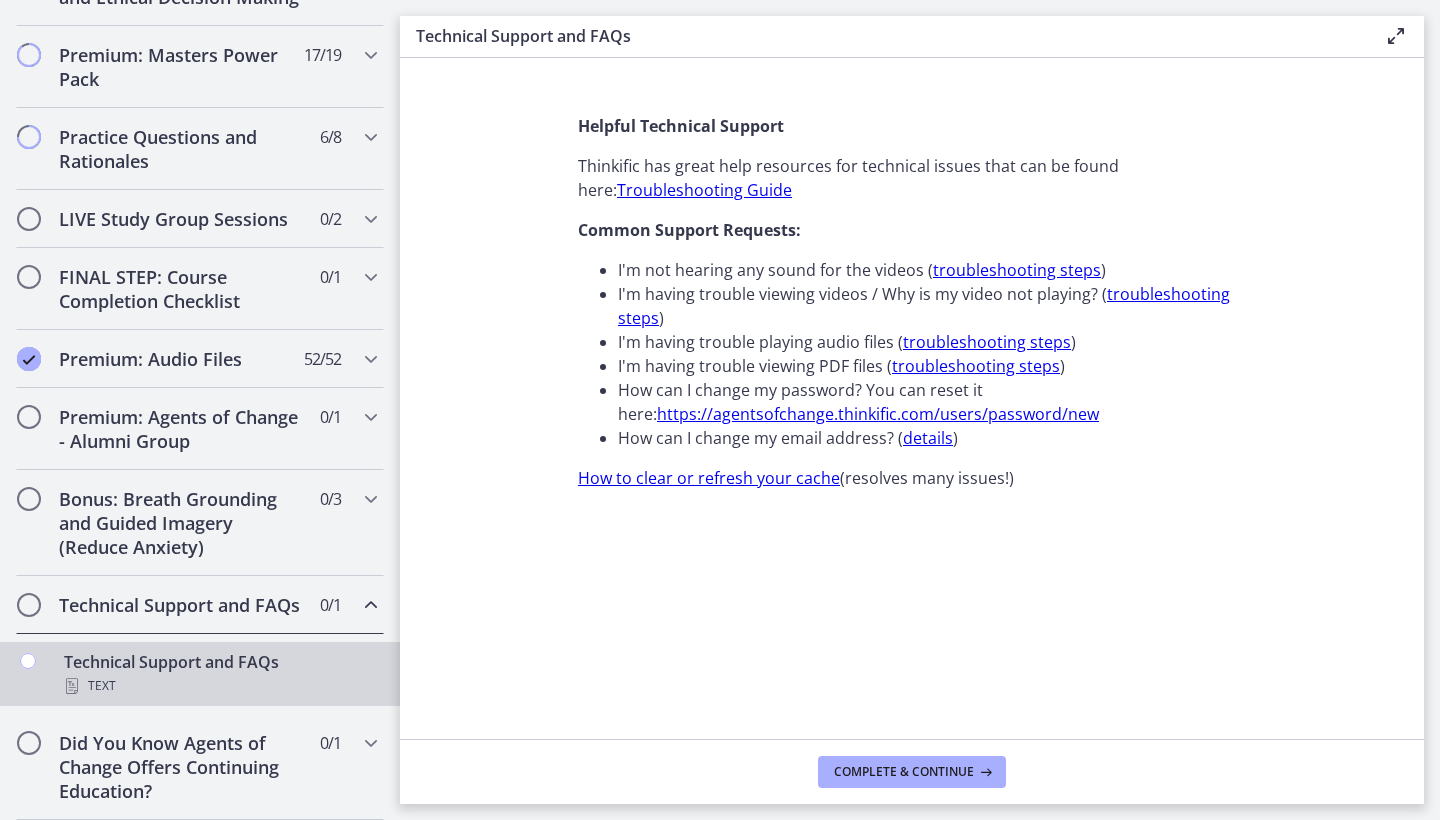 scroll, scrollTop: 0, scrollLeft: 0, axis: both 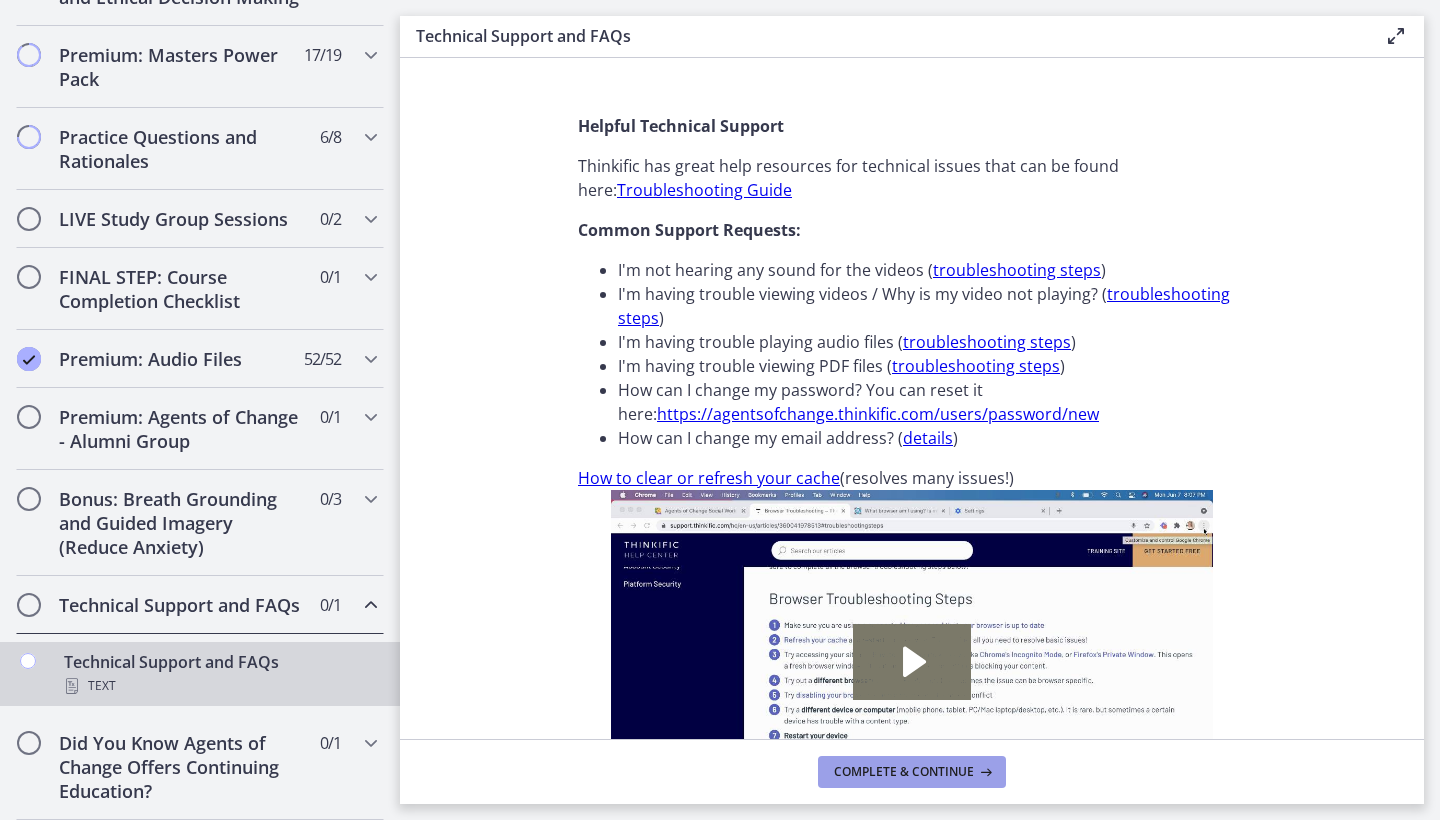 click on "Complete & continue" at bounding box center (912, 772) 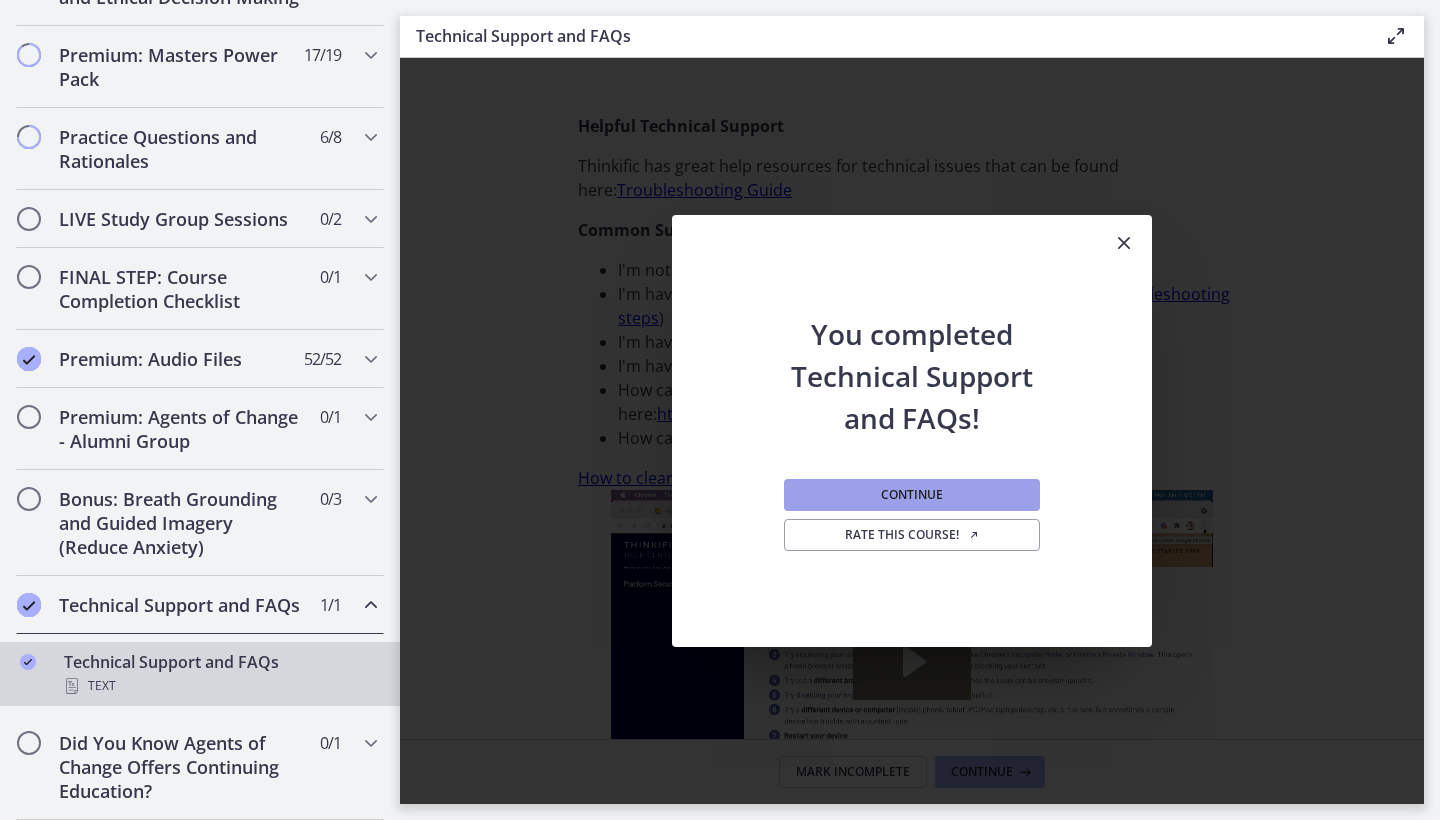 click on "Continue" at bounding box center (912, 495) 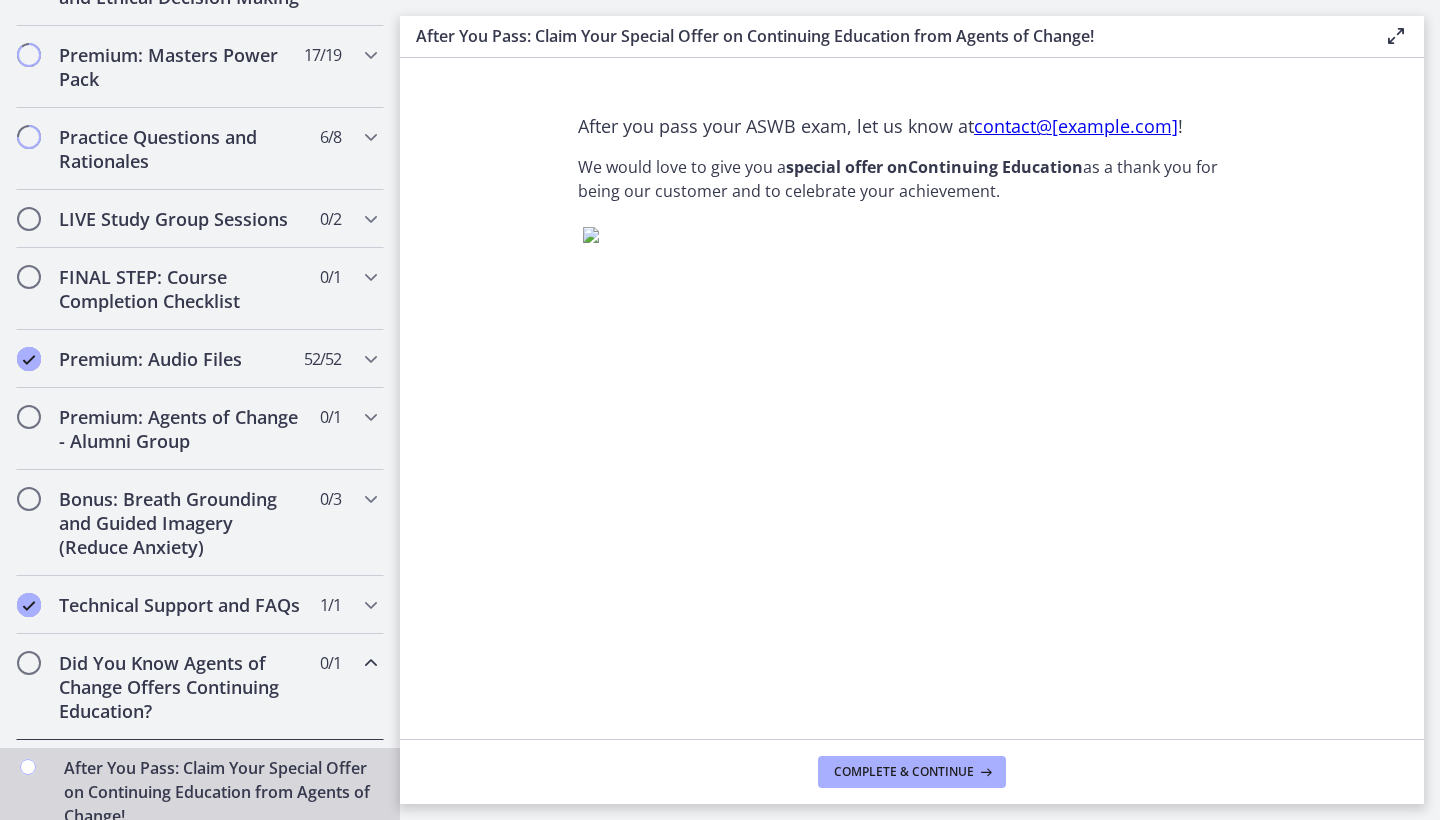 scroll, scrollTop: 0, scrollLeft: 0, axis: both 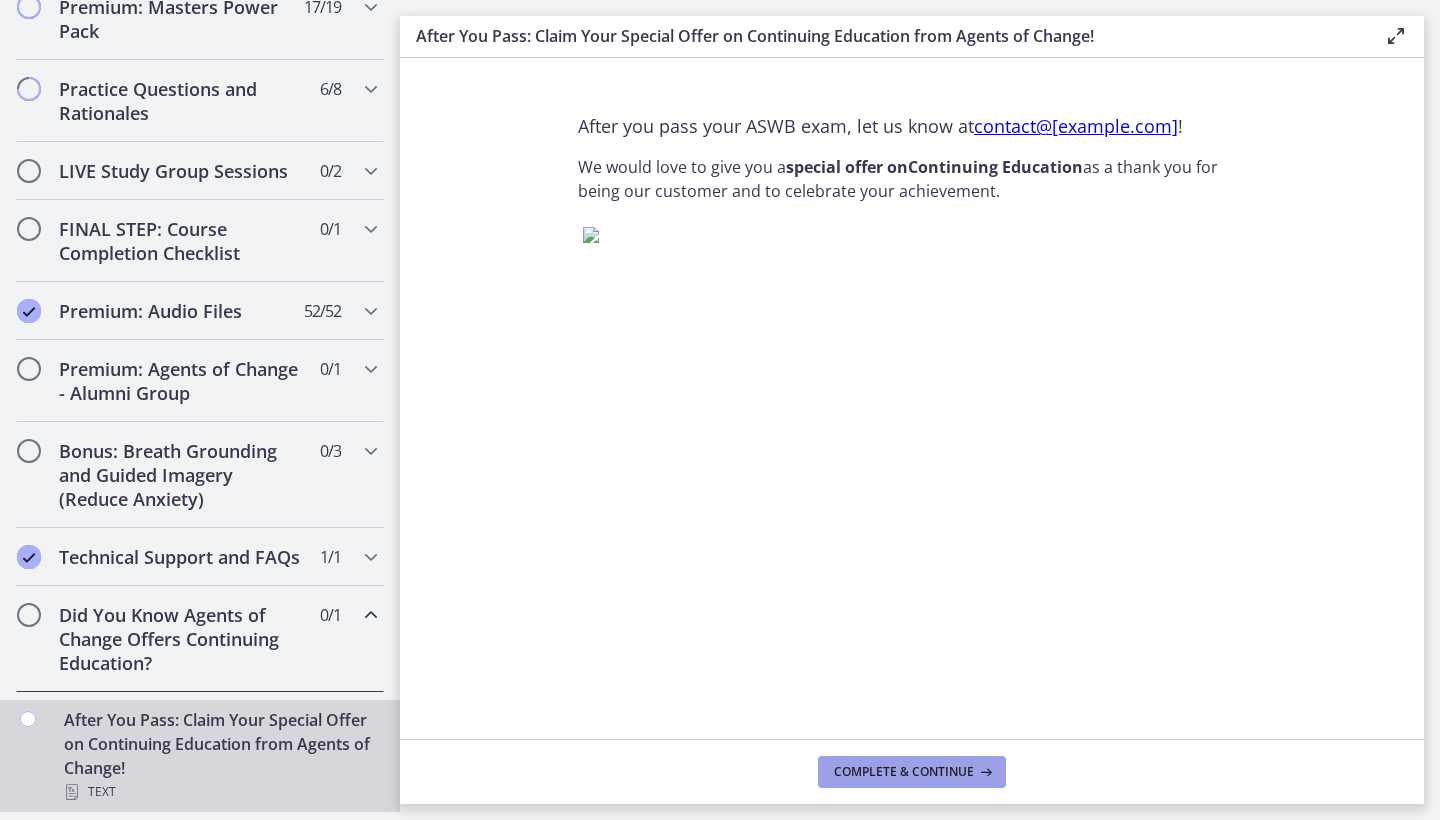 click on "Complete & continue" at bounding box center [904, 772] 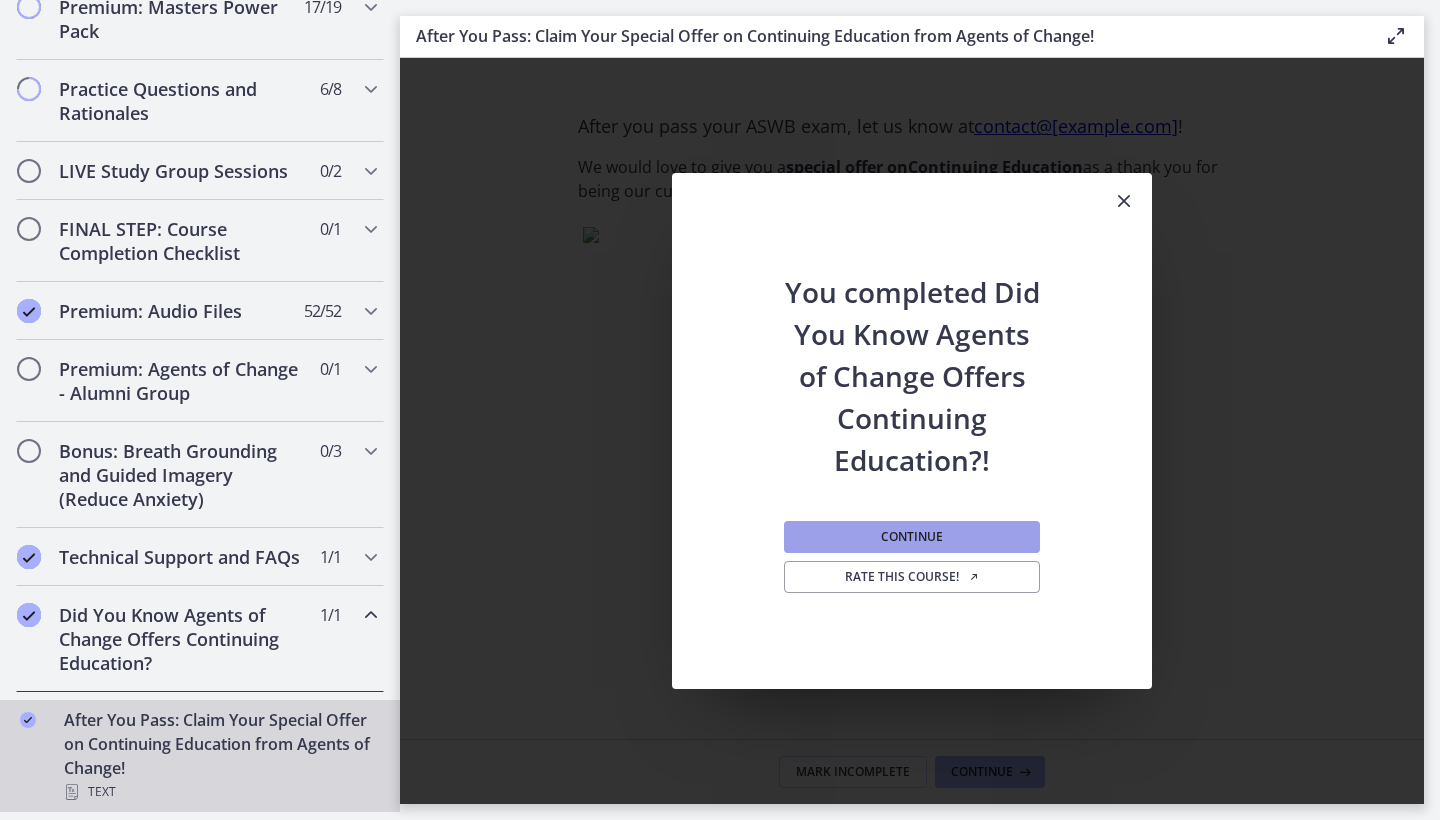 click on "Continue" at bounding box center [912, 537] 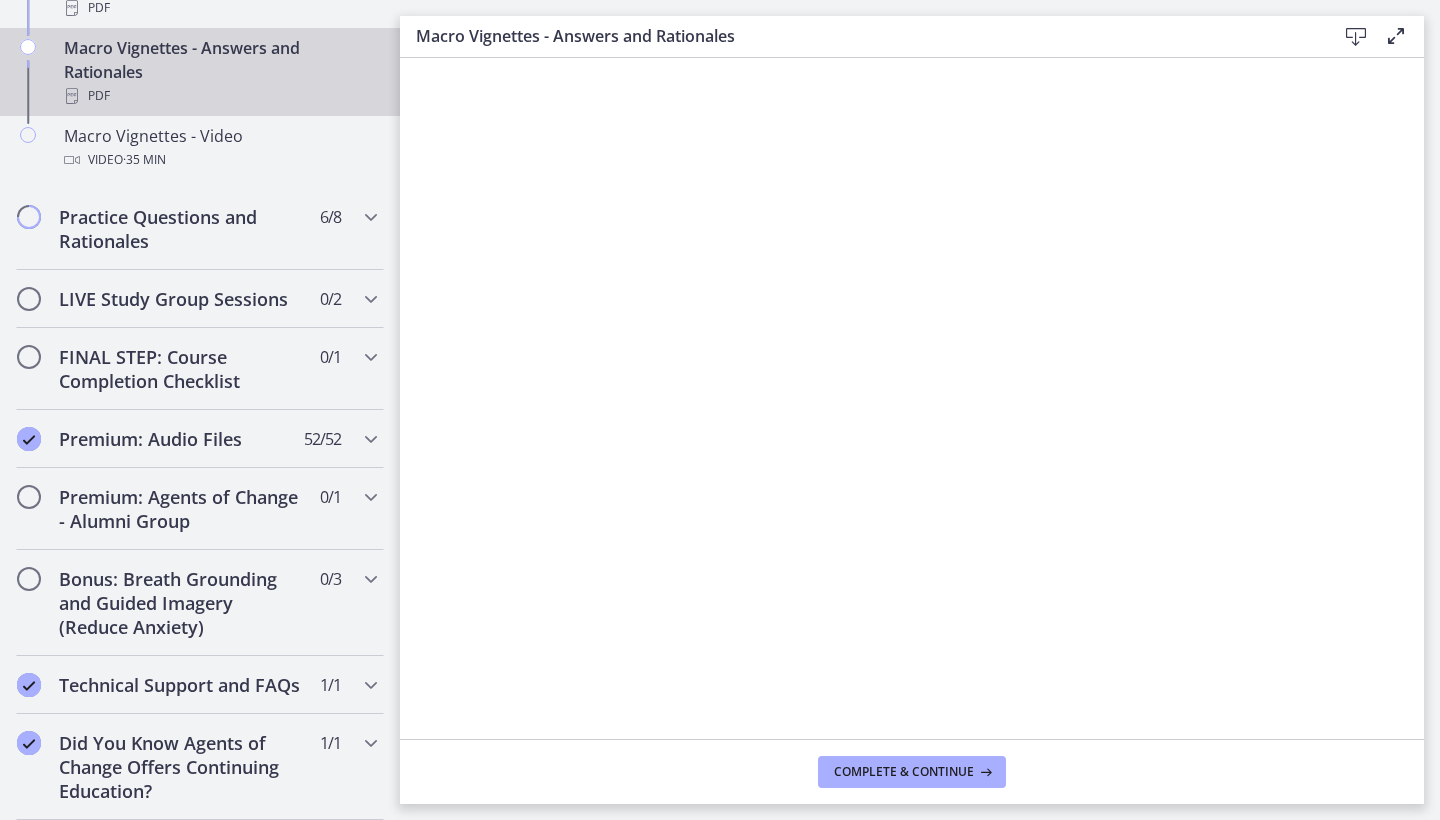 scroll, scrollTop: 2215, scrollLeft: 0, axis: vertical 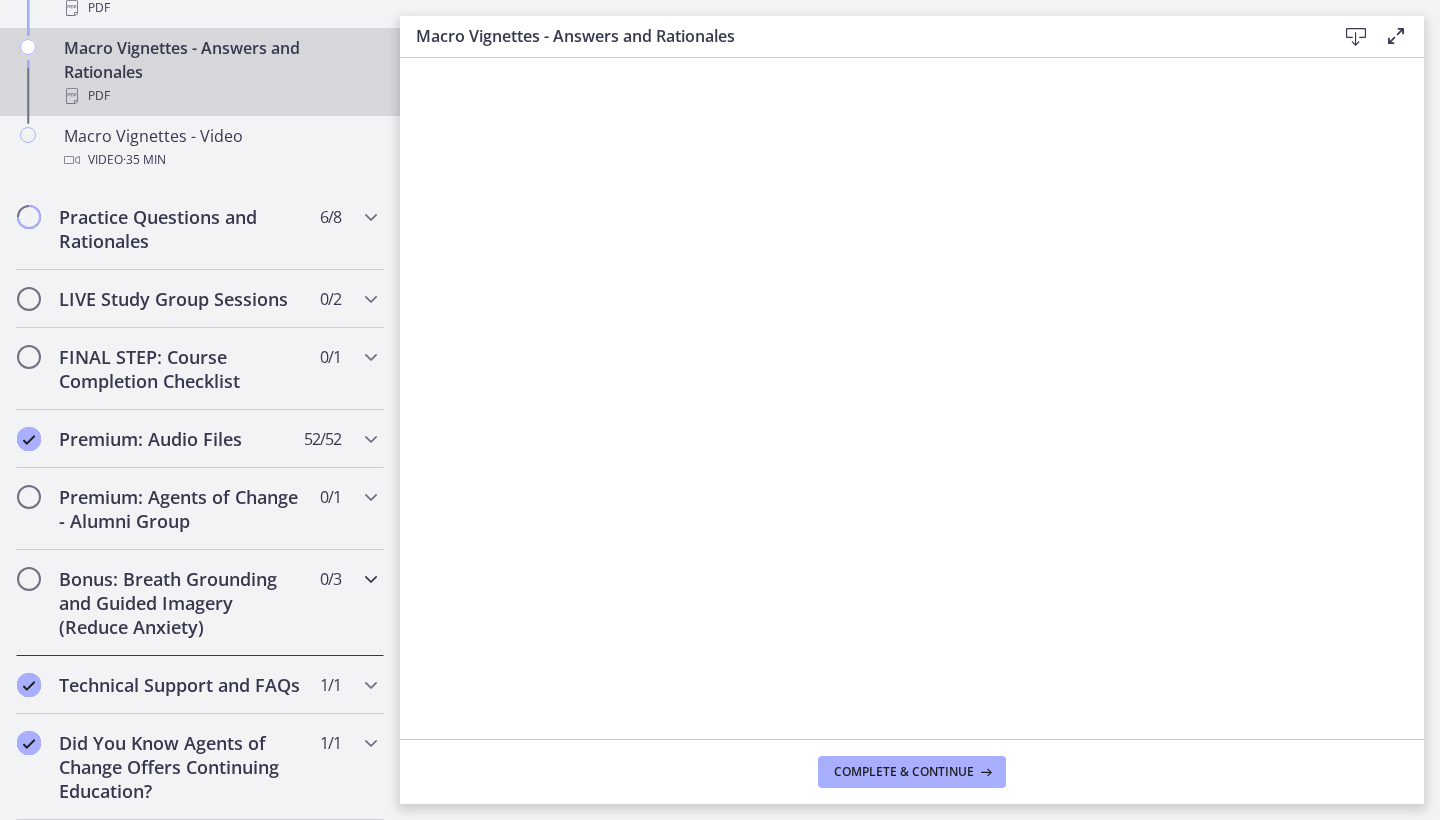 click on "Bonus: Breath Grounding and Guided Imagery (Reduce Anxiety)" at bounding box center (181, 603) 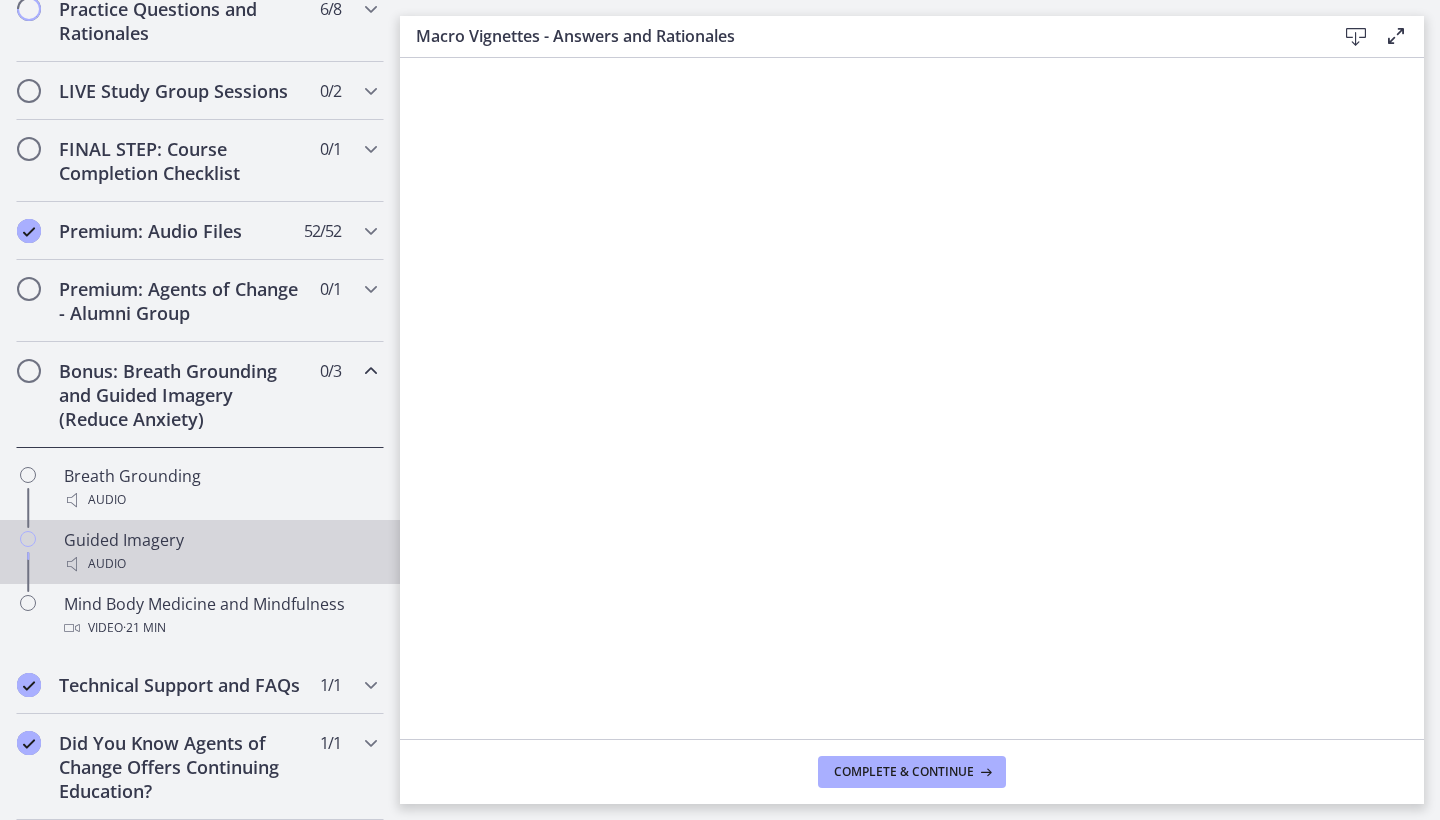 scroll, scrollTop: 1071, scrollLeft: 0, axis: vertical 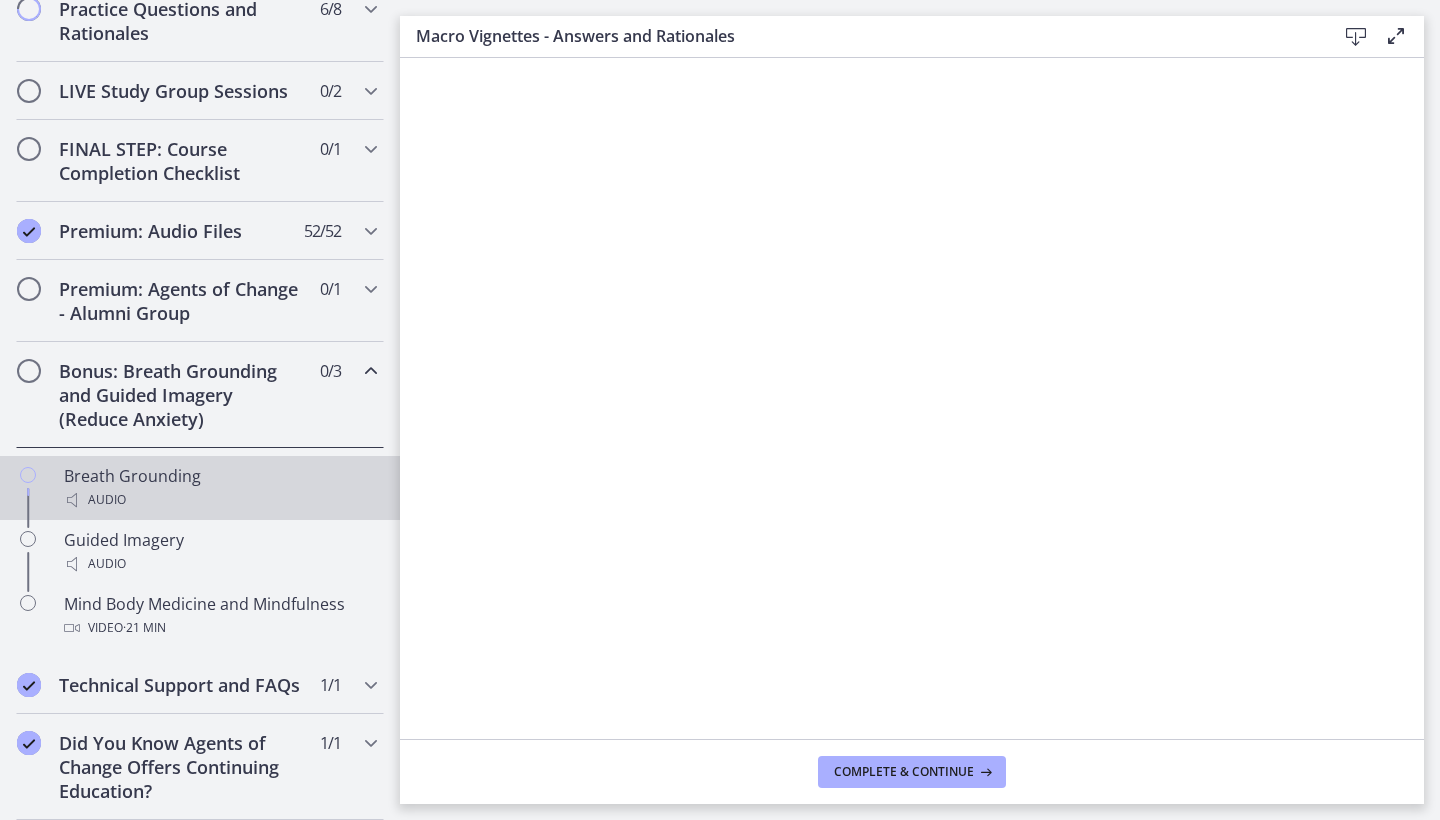 click on "Breath Grounding
Audio" at bounding box center [220, 488] 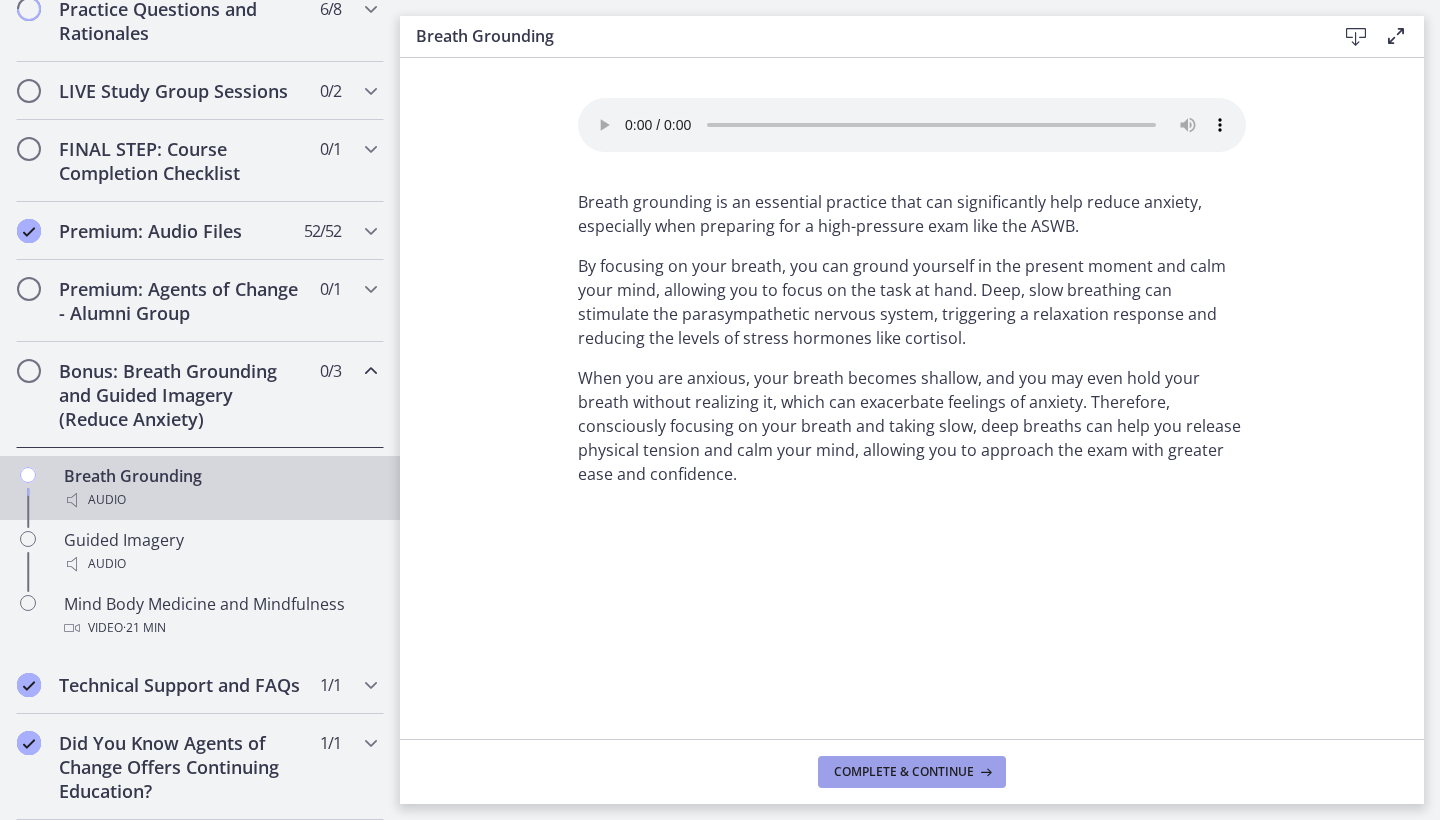 click on "Complete & continue" at bounding box center (904, 772) 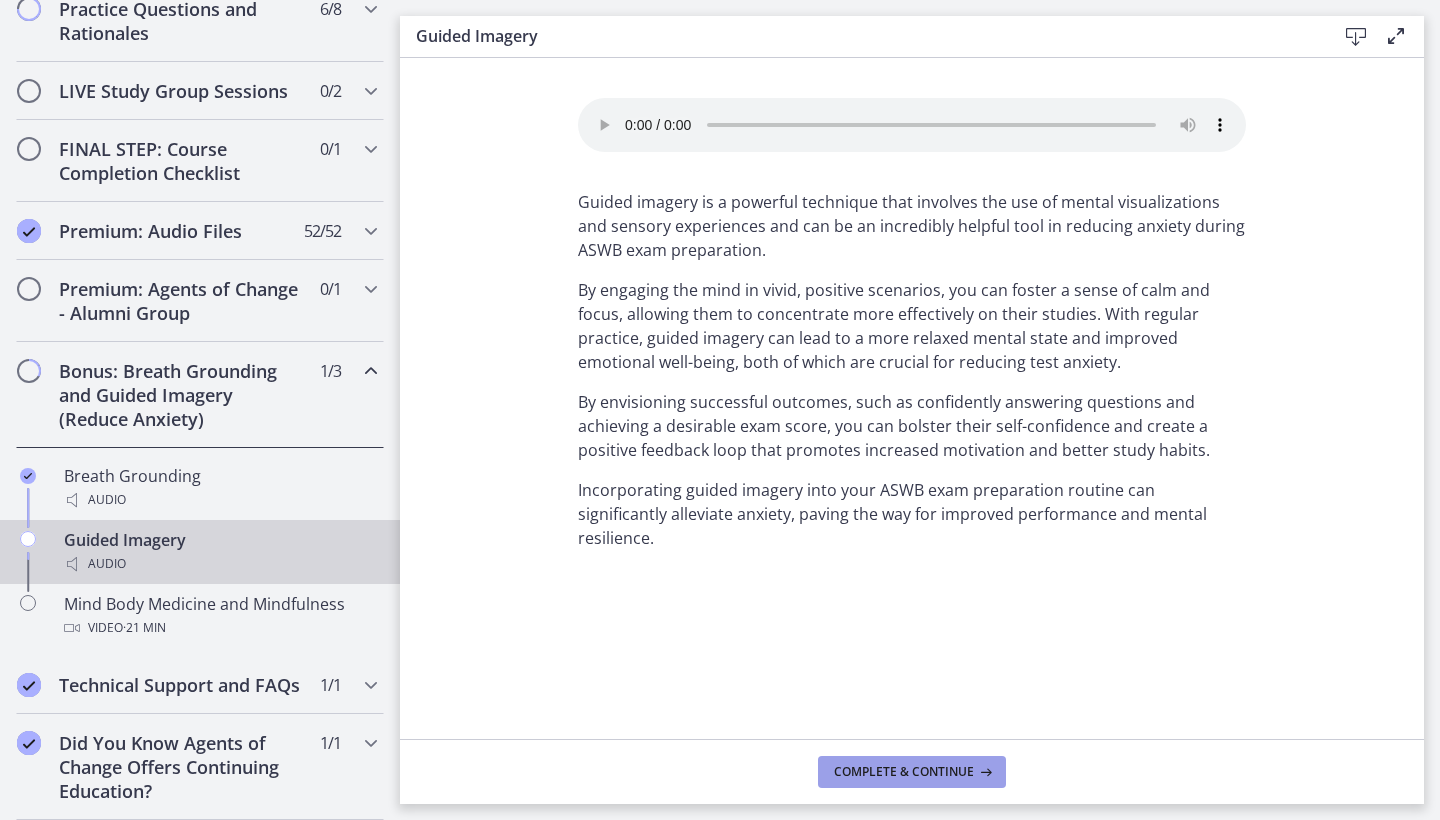 click on "Complete & continue" at bounding box center (904, 772) 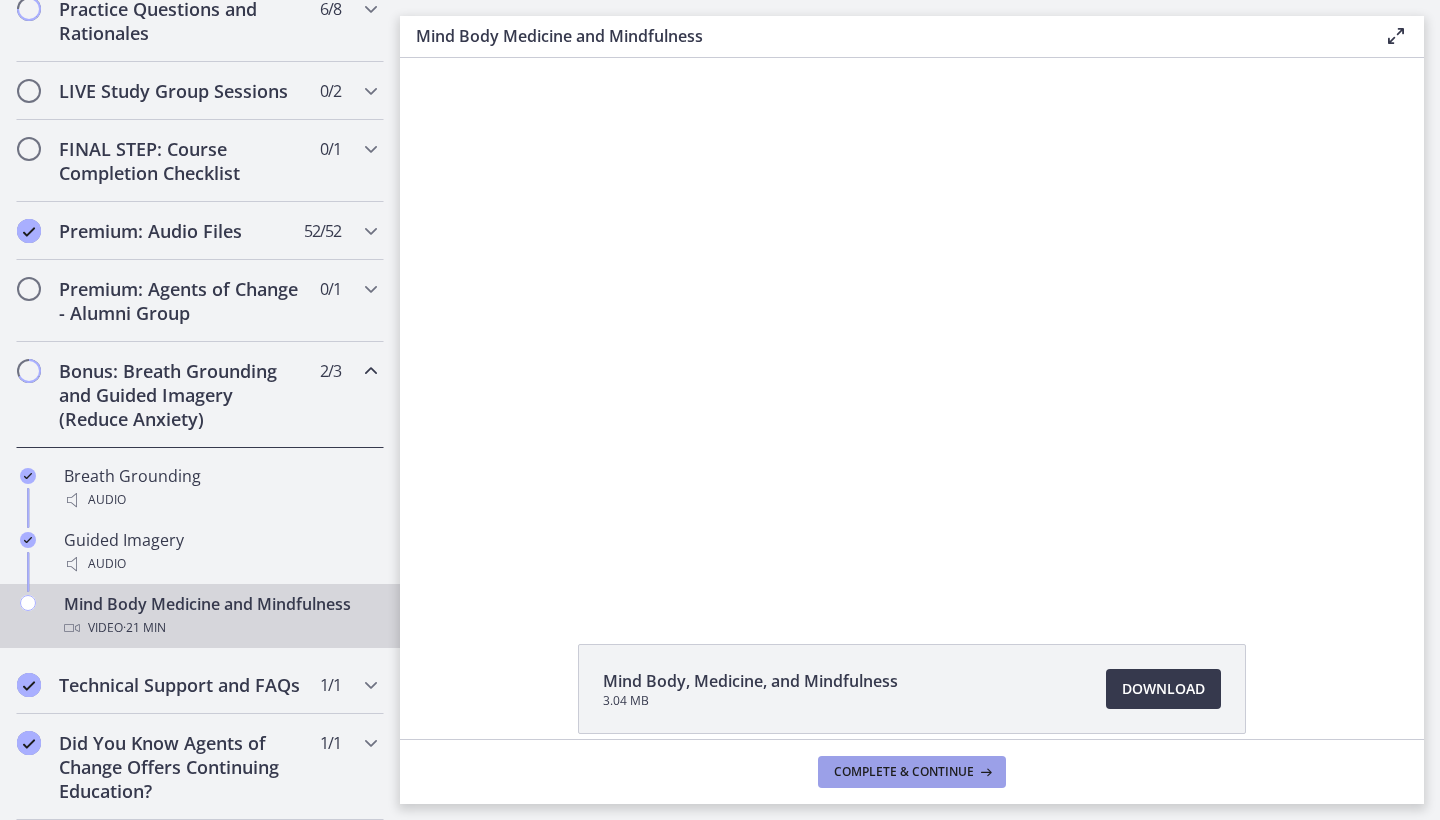 scroll, scrollTop: 0, scrollLeft: 0, axis: both 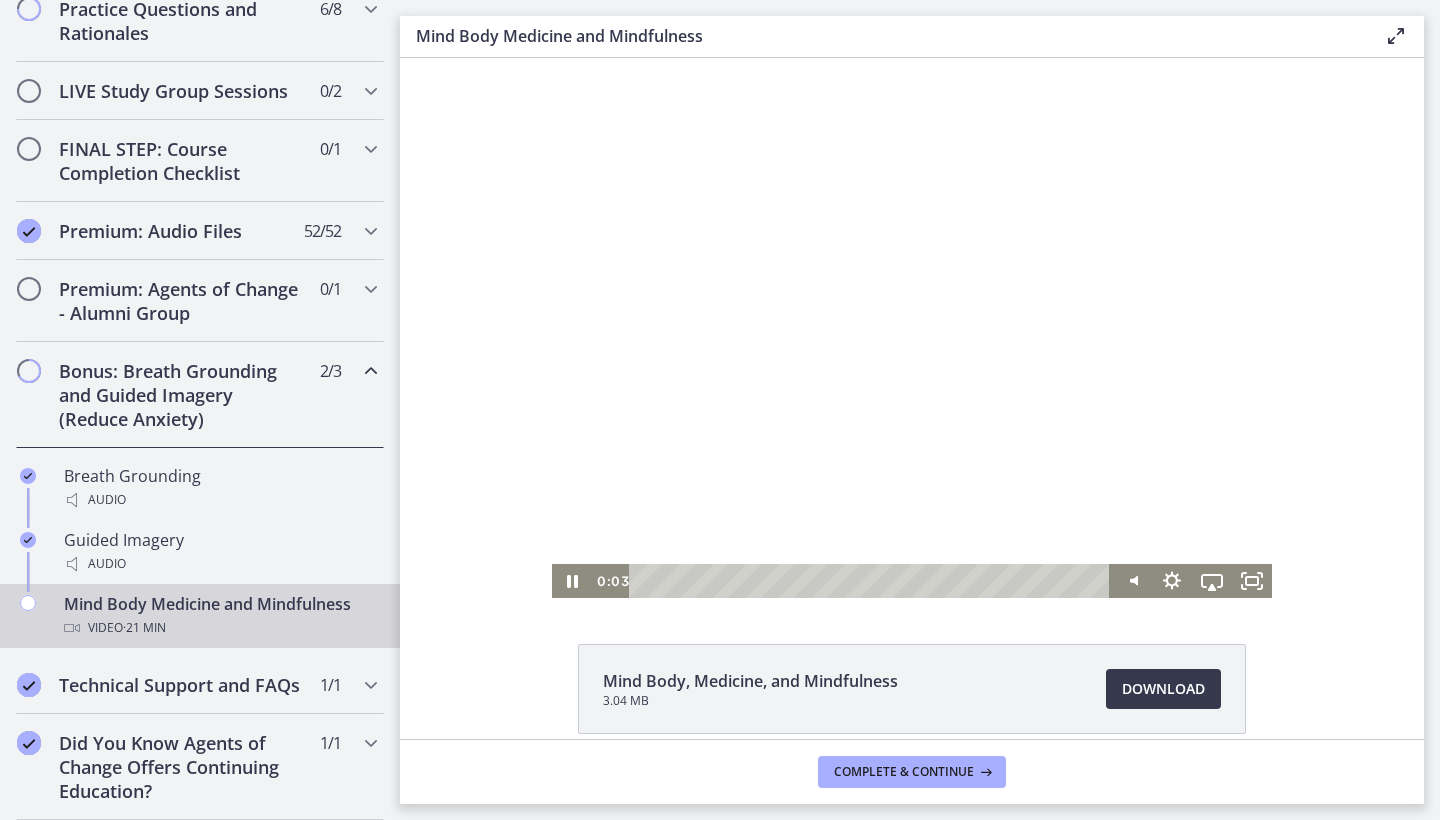 click at bounding box center (873, 581) 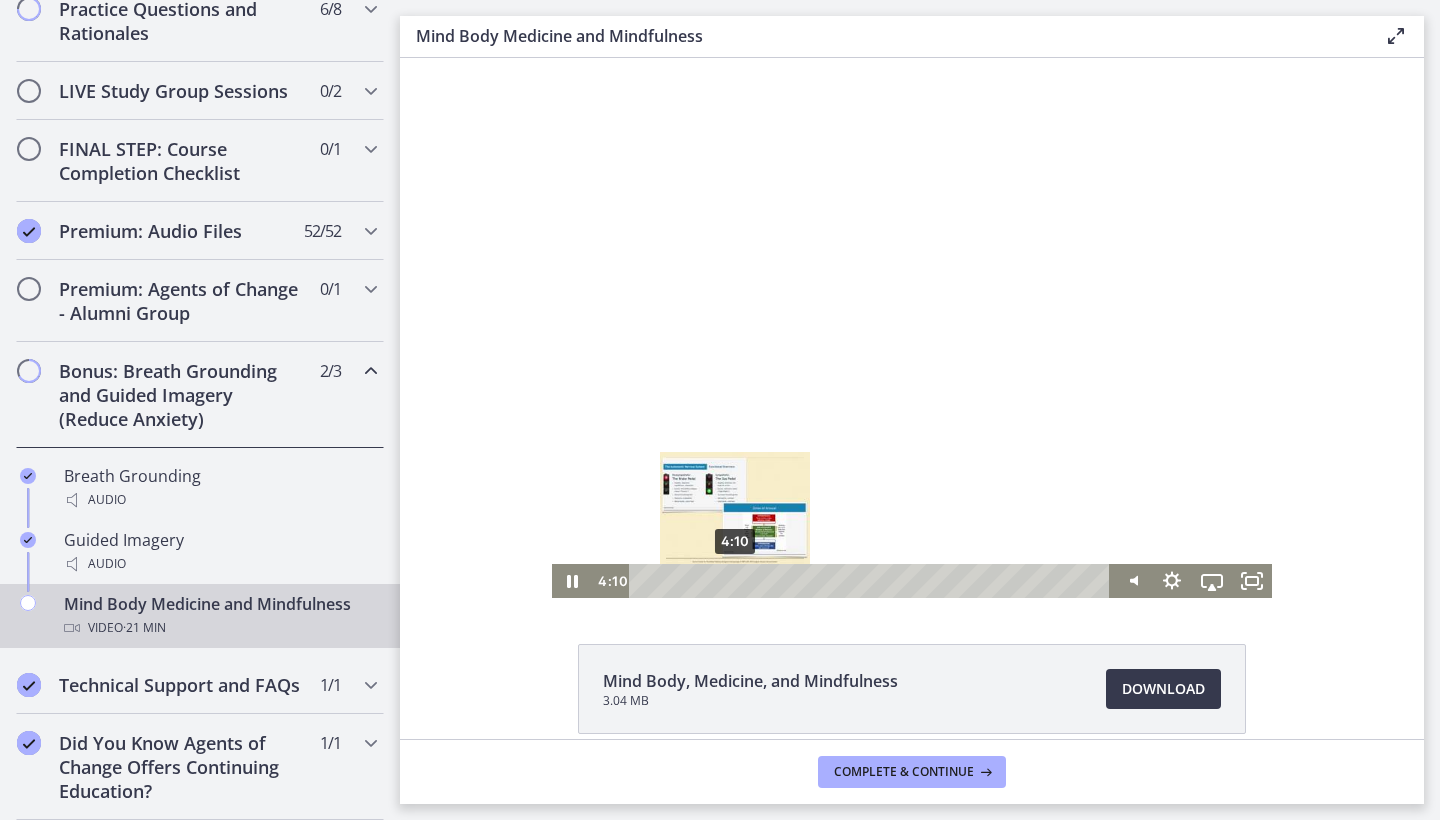 click on "4:10" at bounding box center (873, 581) 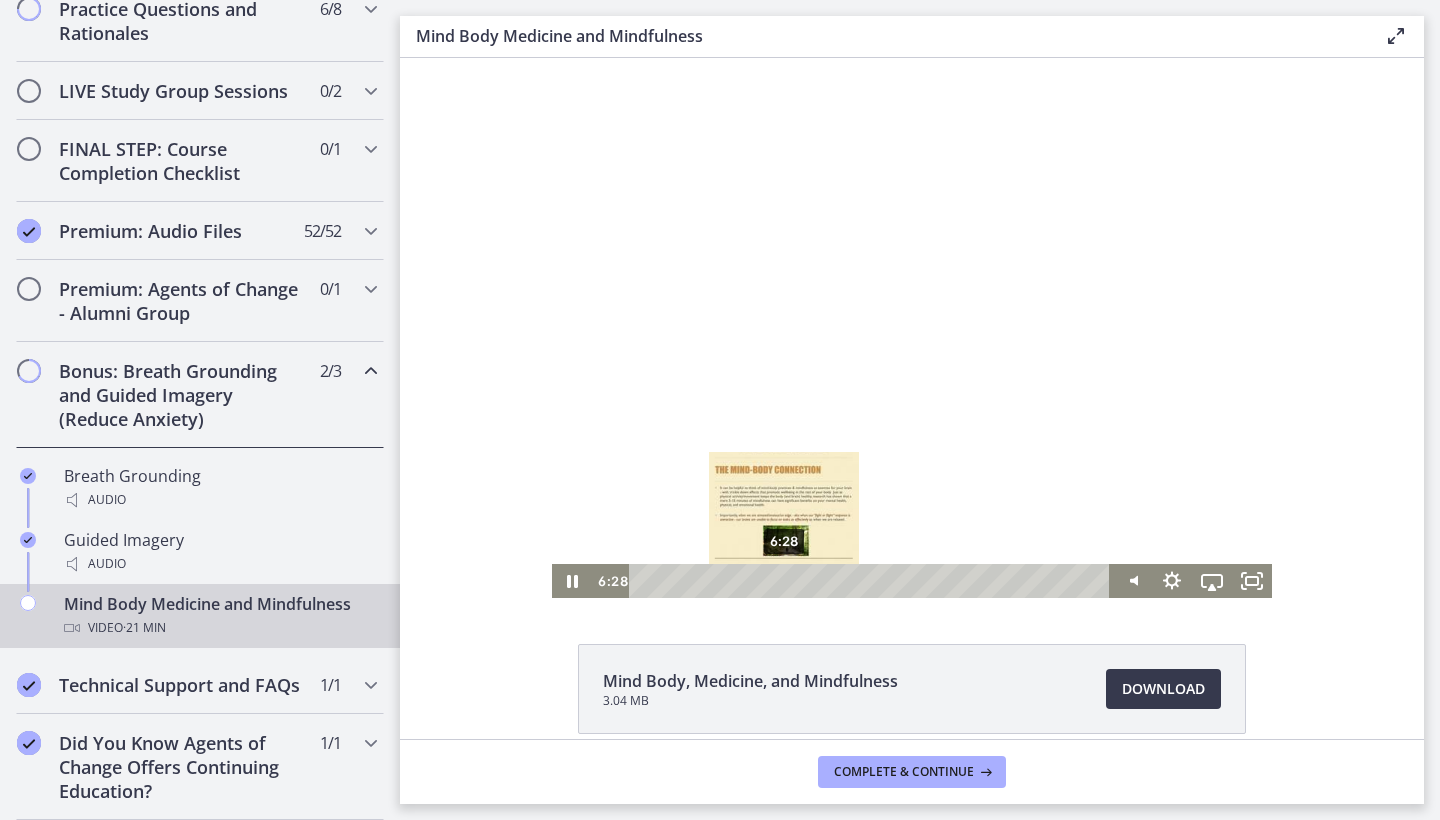 click on "6:28" at bounding box center [873, 581] 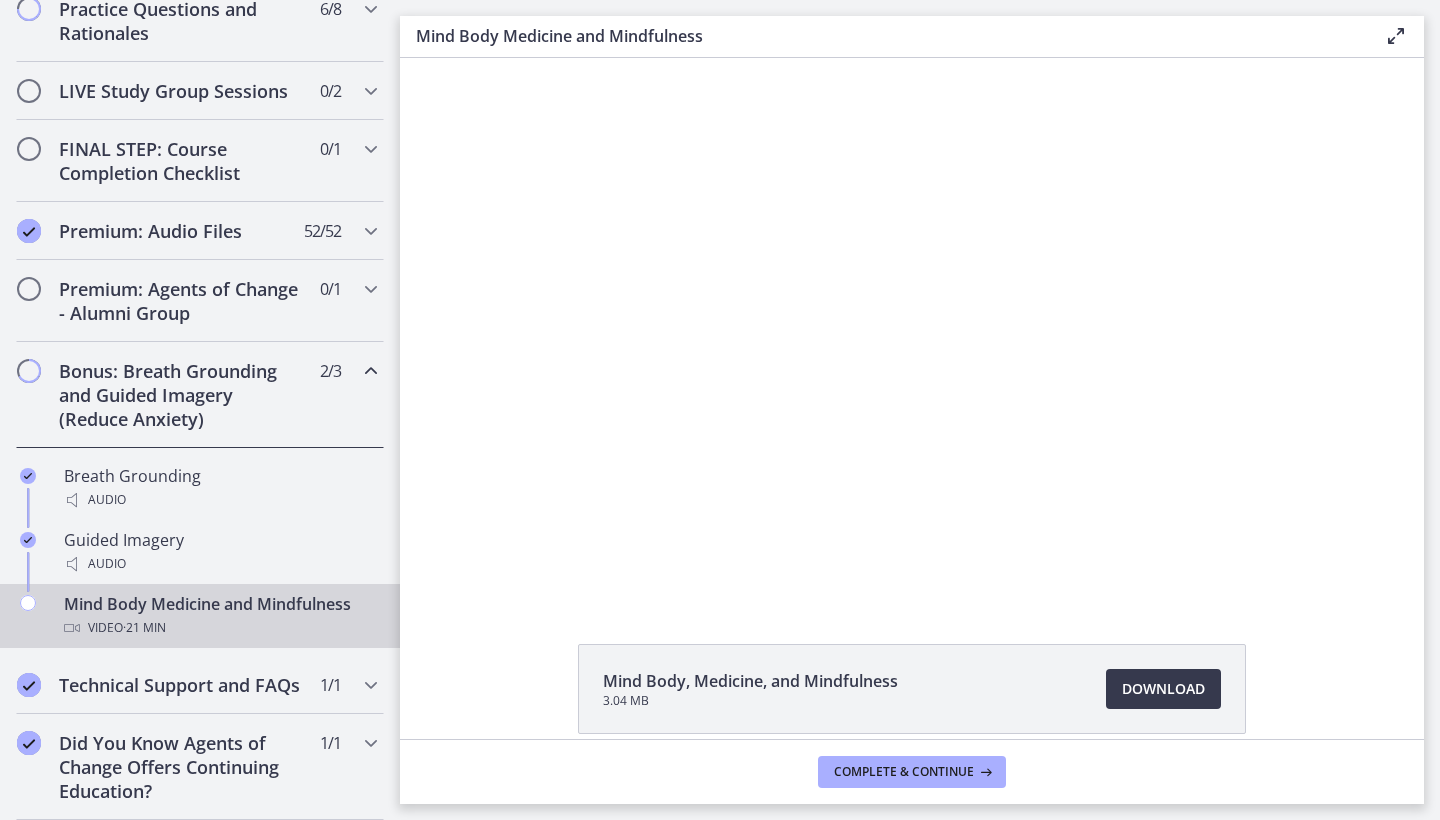 click on "Mind Body, Medicine, and Mindfulness
3.04 MB
Download
Opens in a new window" 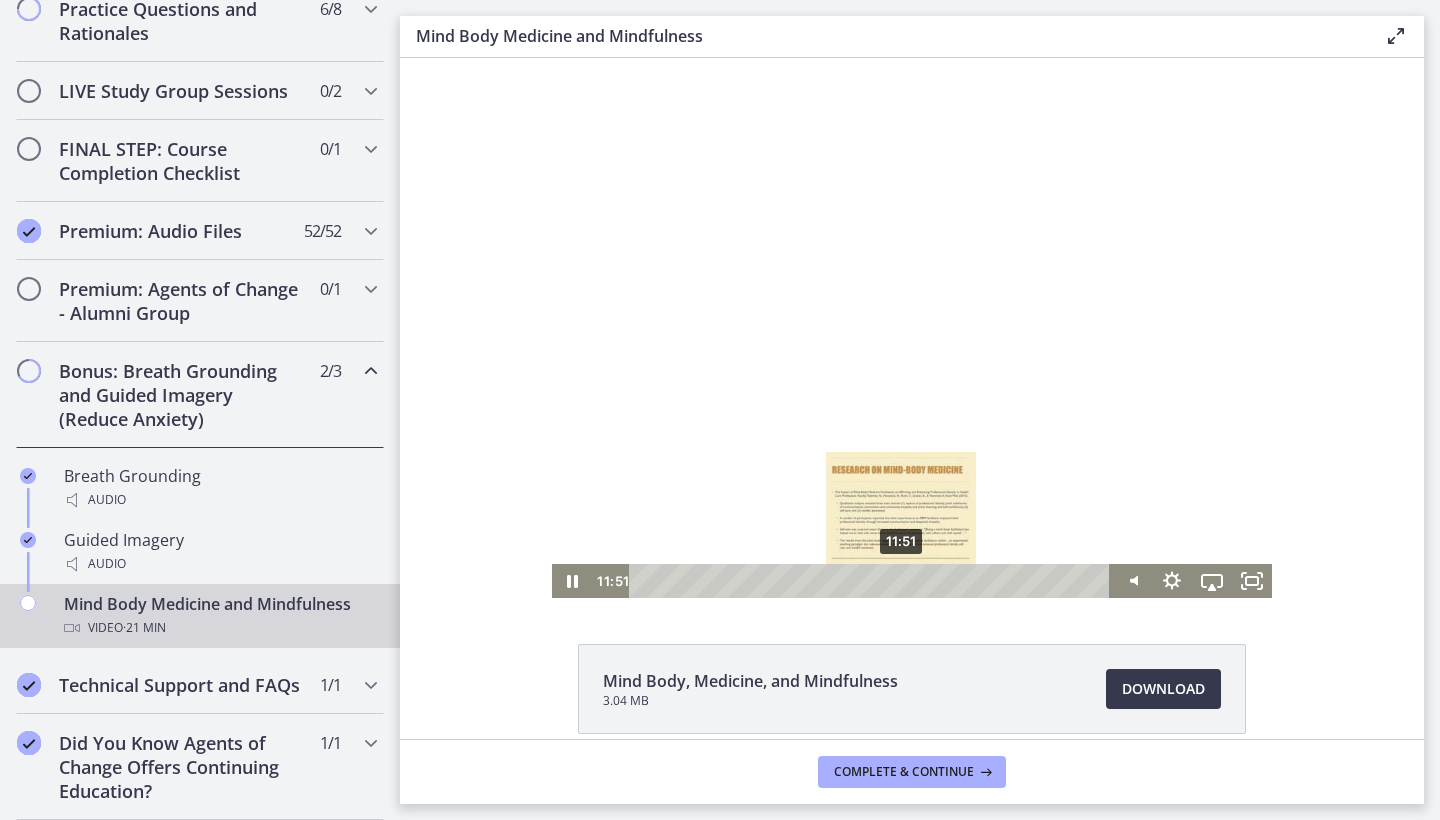 click on "11:51" at bounding box center [873, 581] 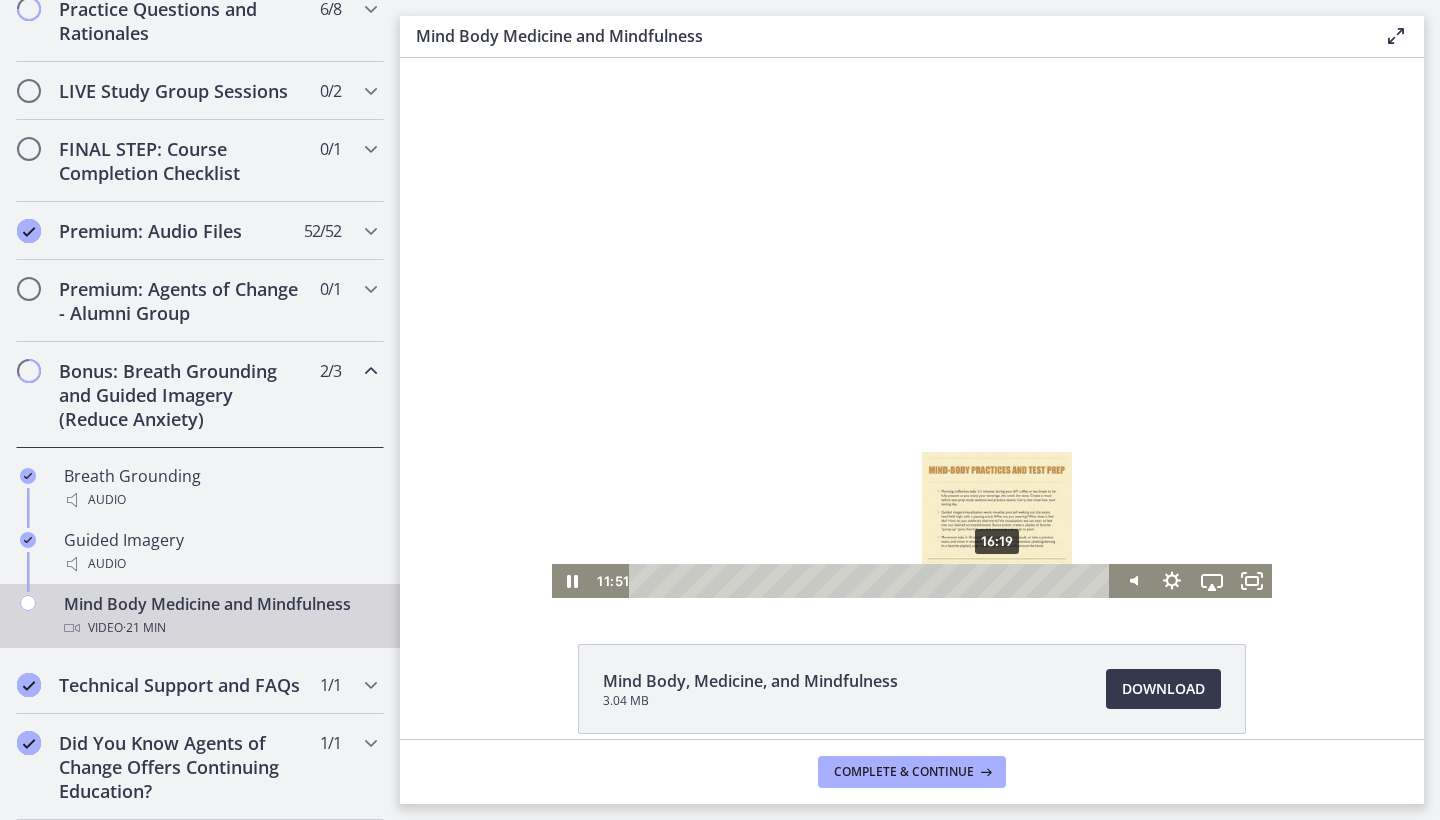 click on "16:19" at bounding box center (873, 581) 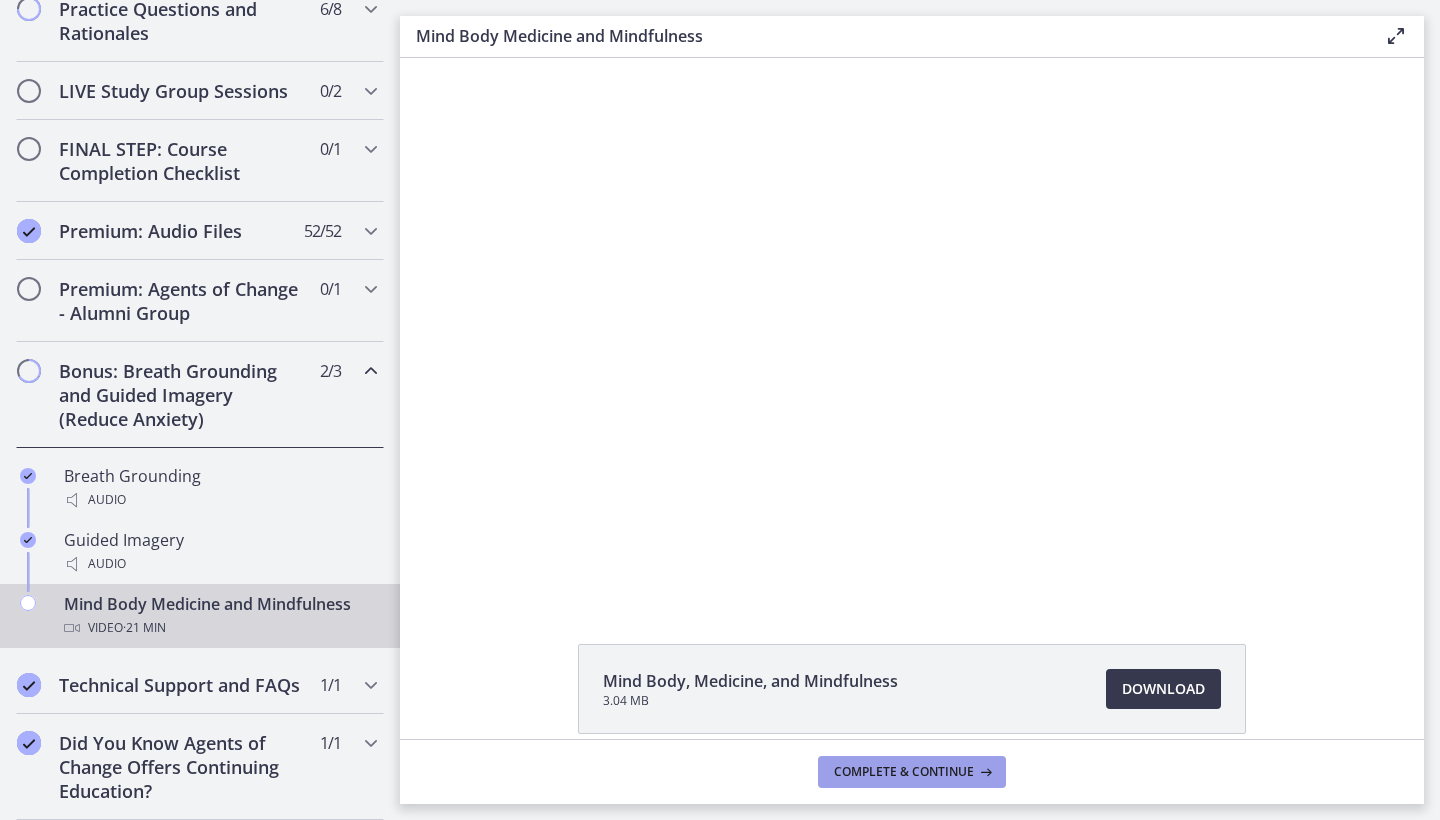 click on "Complete & continue" at bounding box center [912, 772] 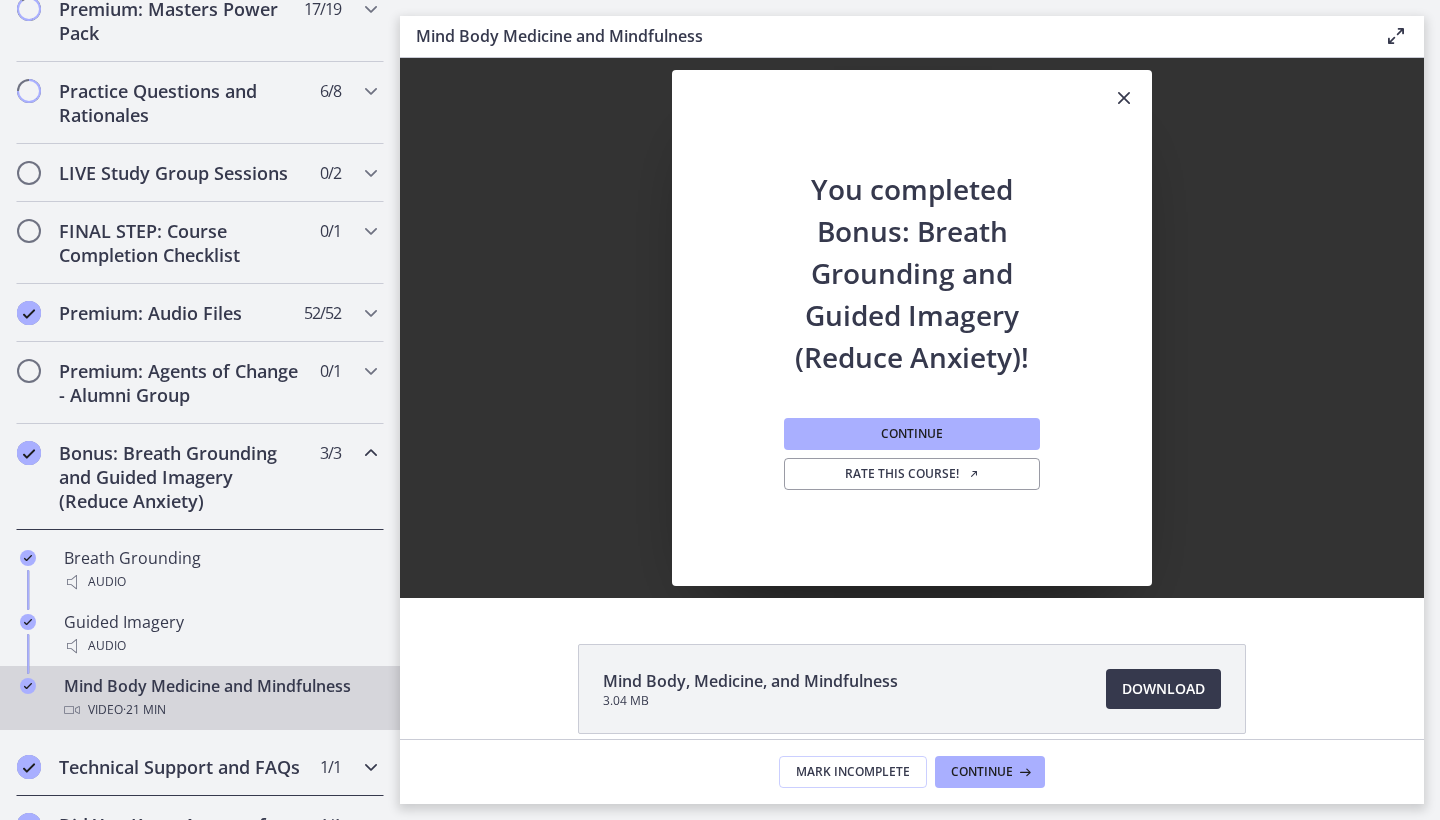 scroll, scrollTop: 988, scrollLeft: 0, axis: vertical 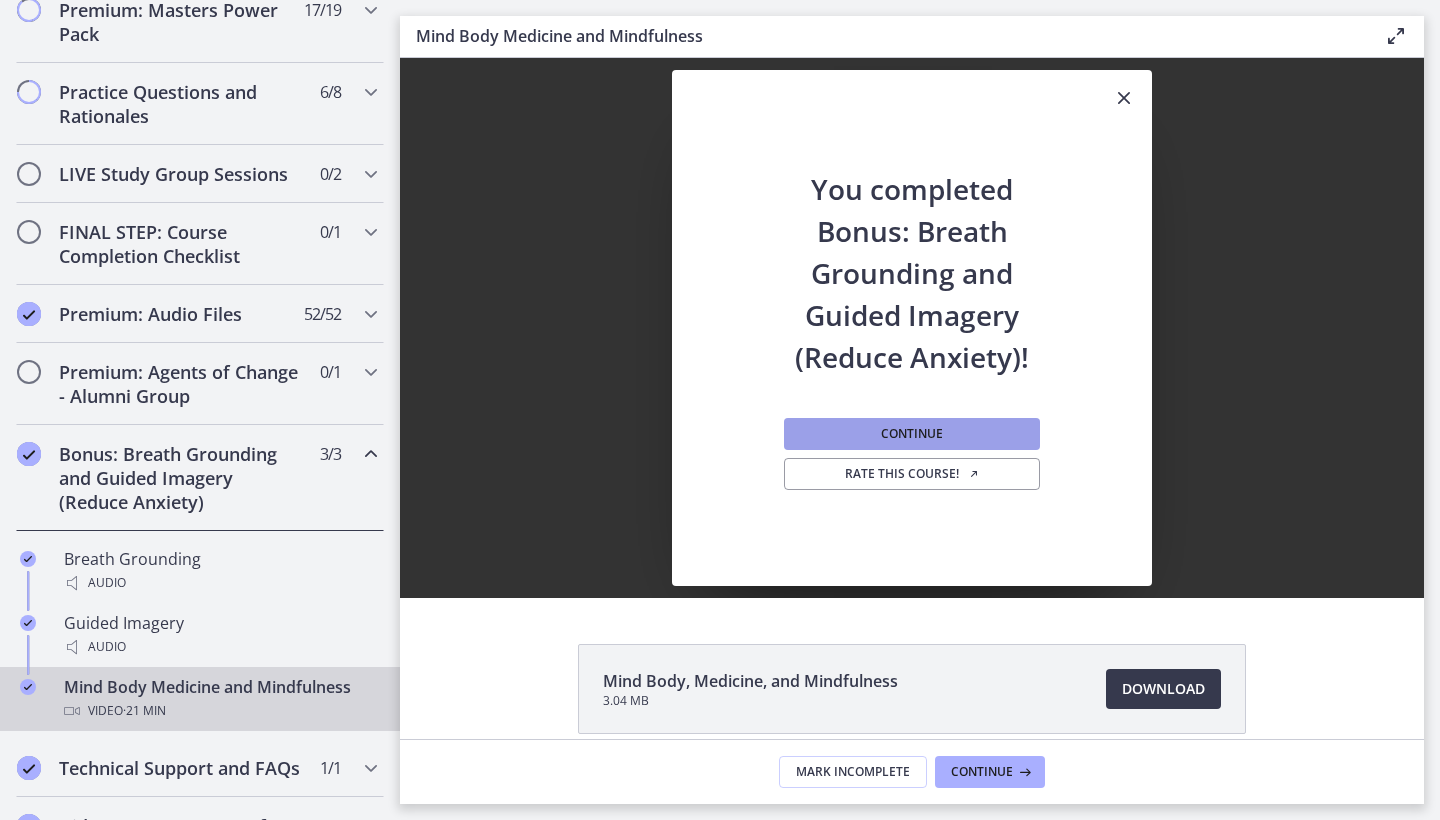 click on "Continue" at bounding box center (912, 434) 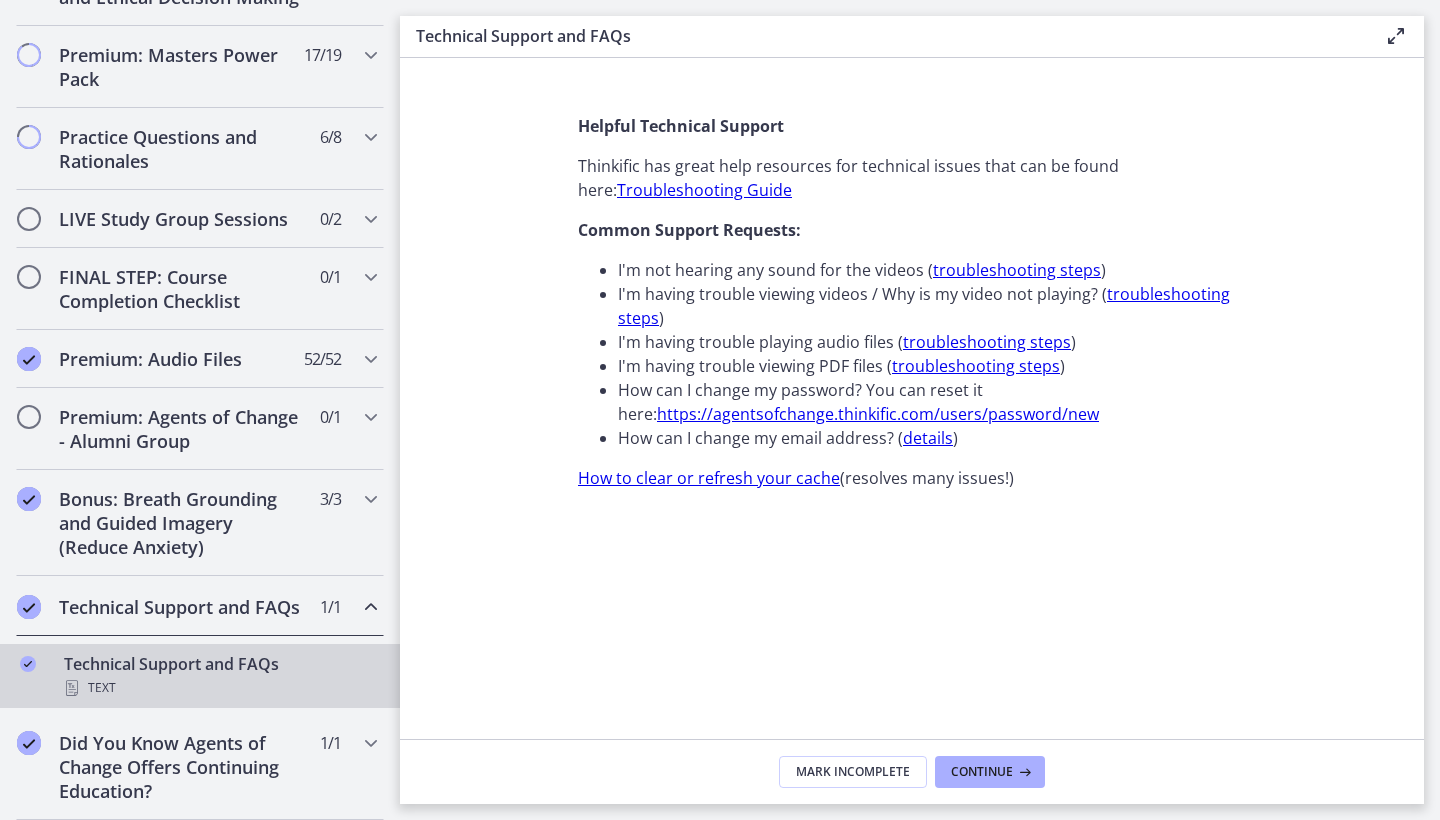 scroll, scrollTop: 943, scrollLeft: 0, axis: vertical 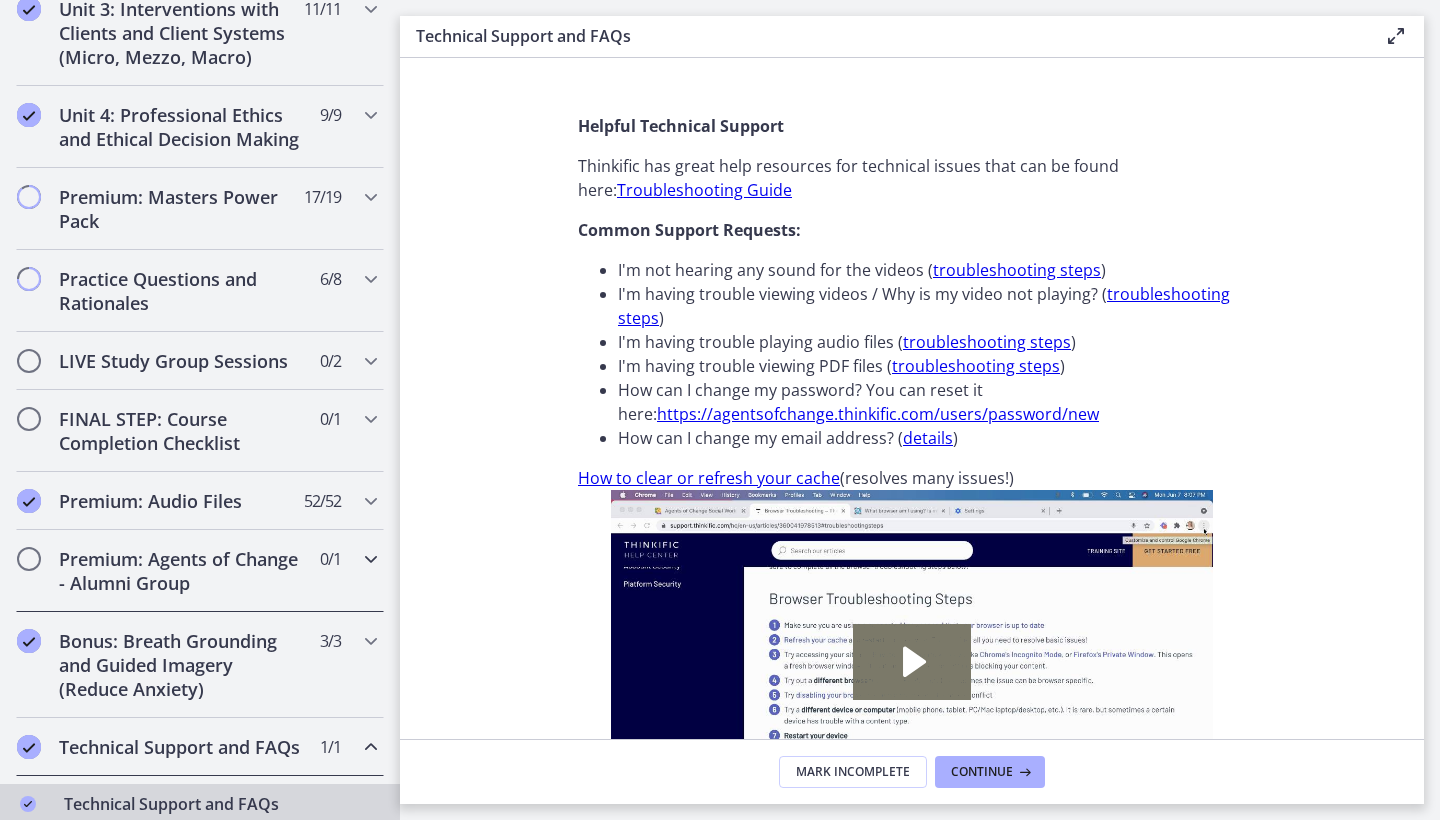 click on "Premium: Agents of Change - Alumni Group" at bounding box center [181, 571] 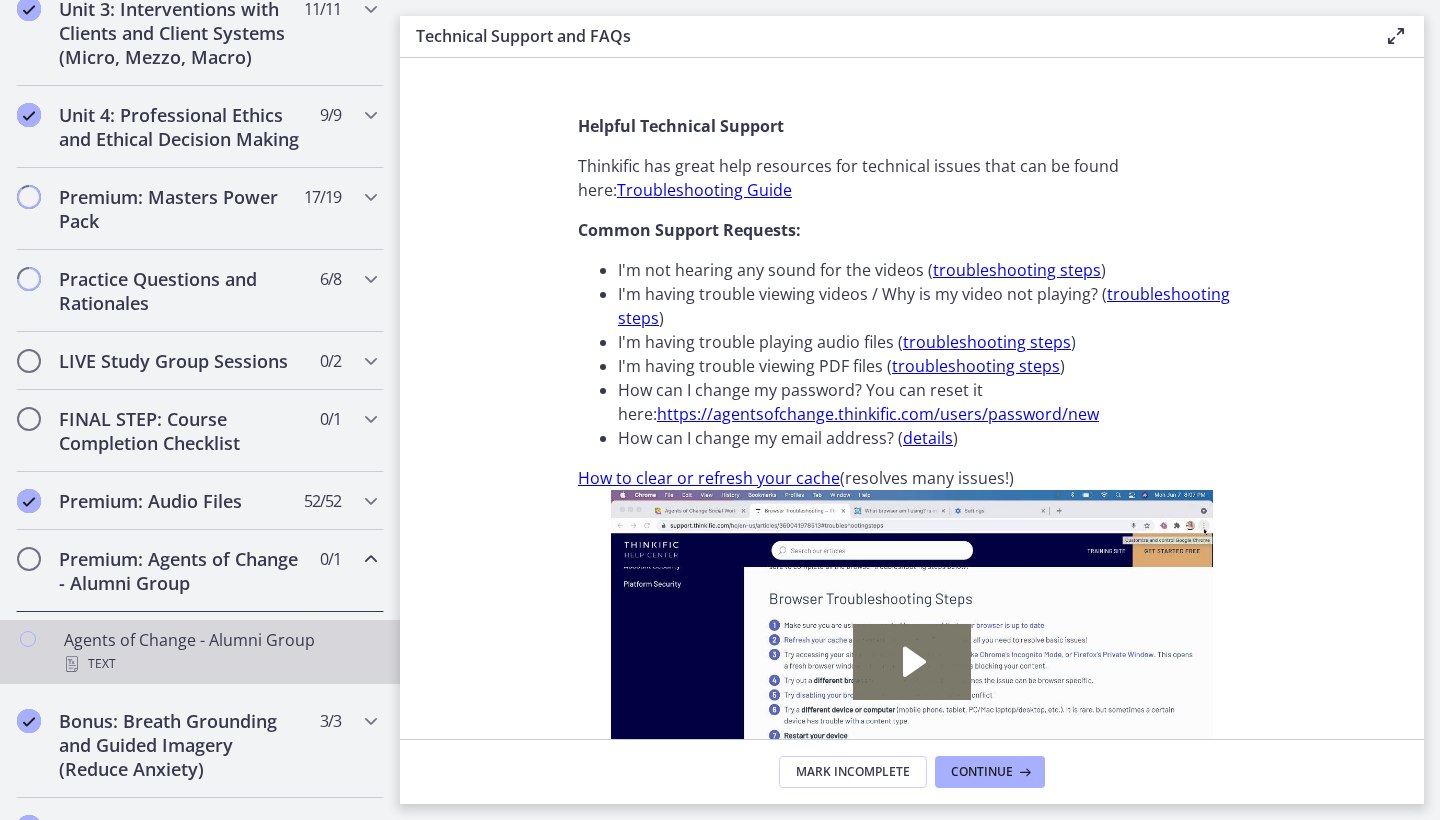 click on "Agents of Change - Alumni Group
Text" at bounding box center (220, 652) 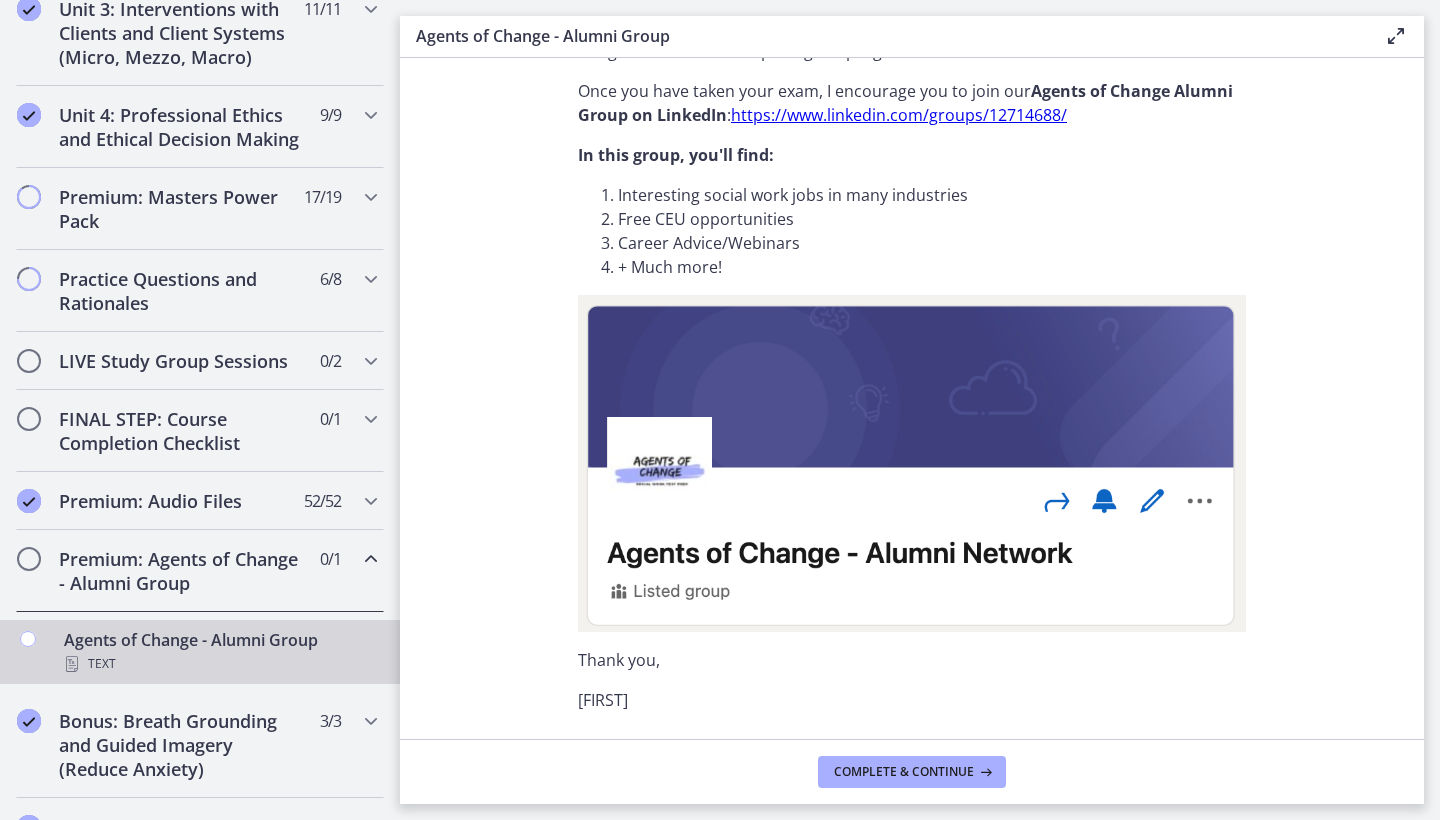 scroll, scrollTop: 89, scrollLeft: 0, axis: vertical 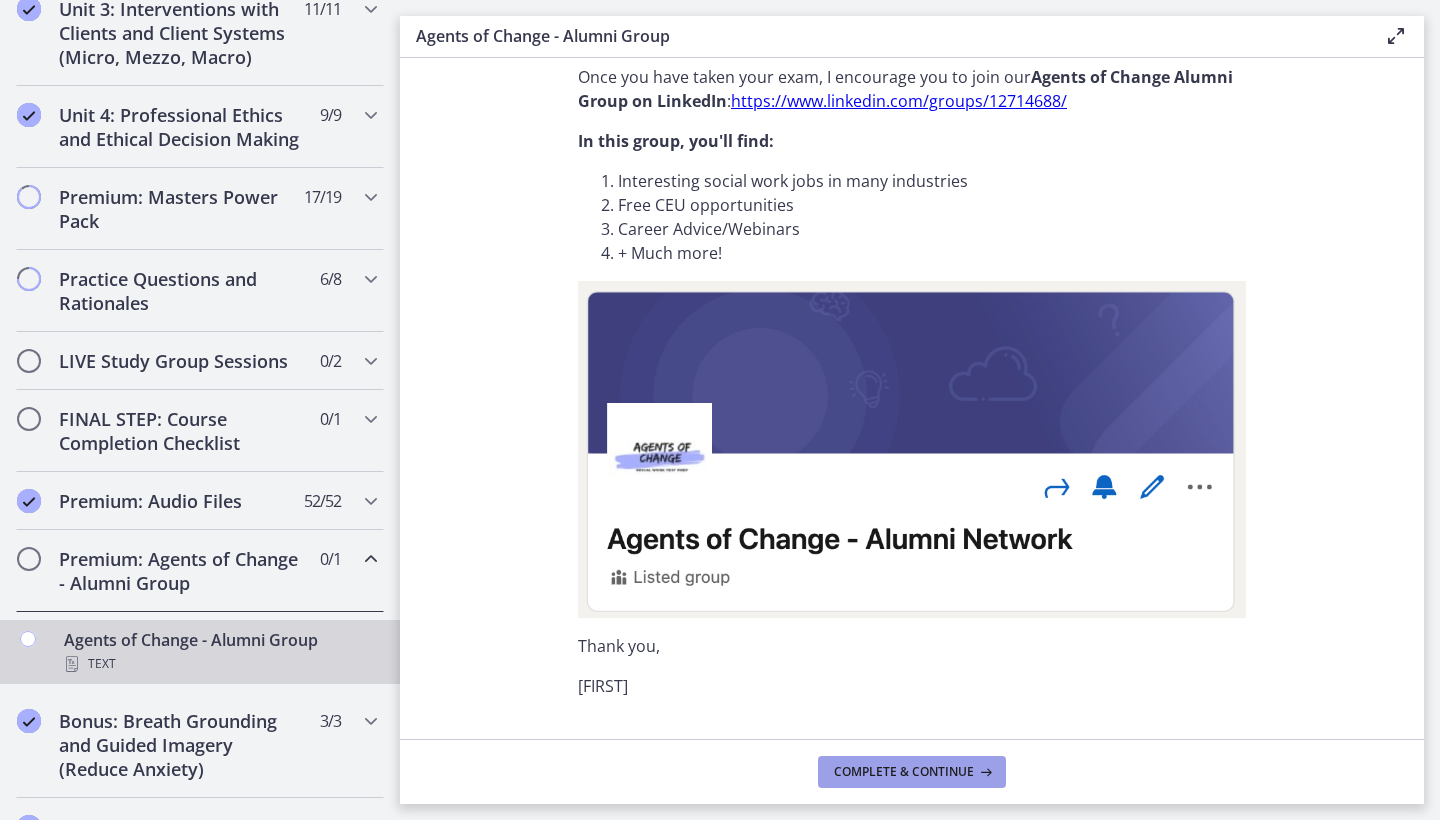 click on "Complete & continue" at bounding box center [904, 772] 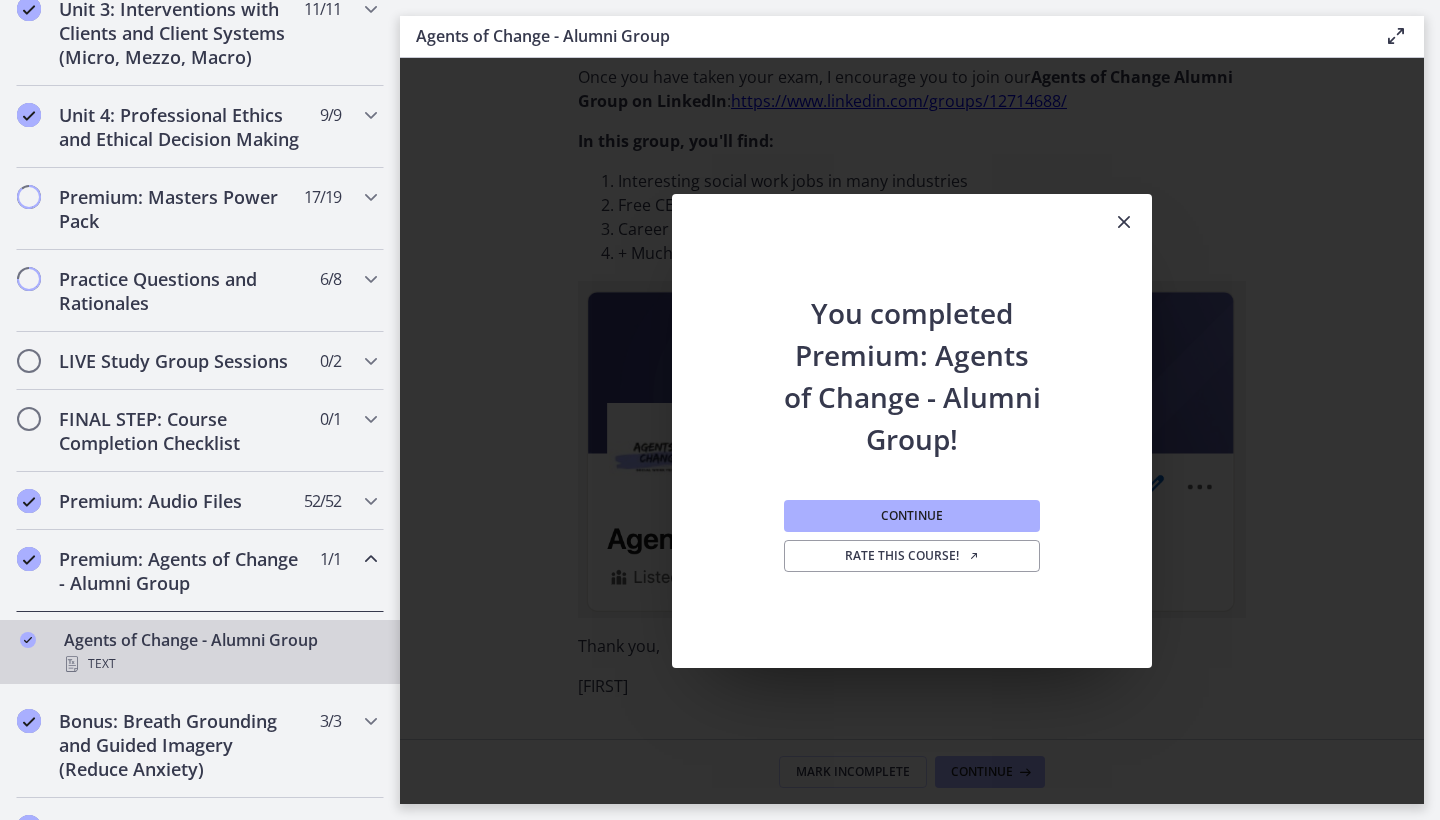 click on "Continue
Rate this course!" at bounding box center (912, 564) 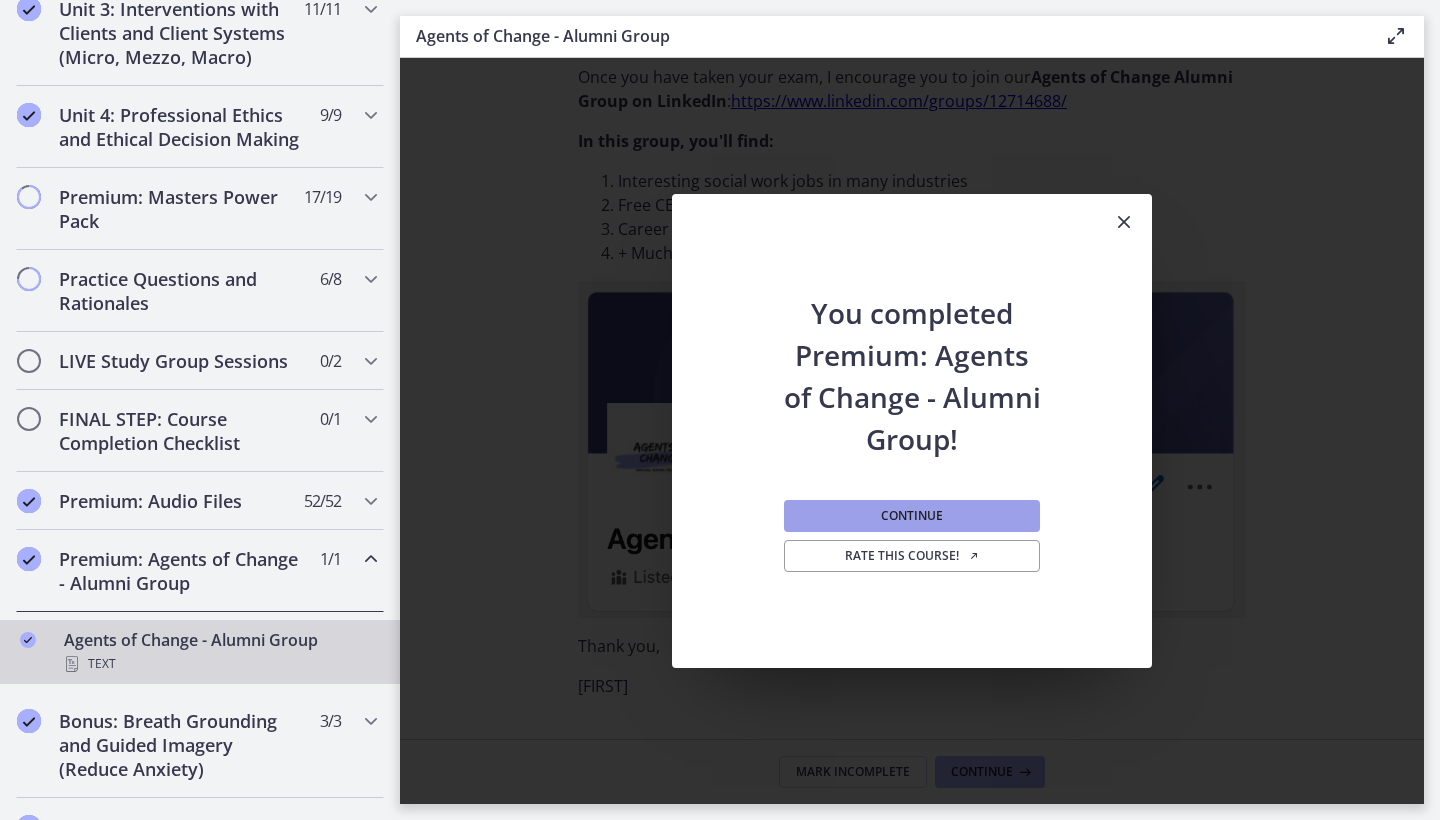 click on "Continue" at bounding box center [912, 516] 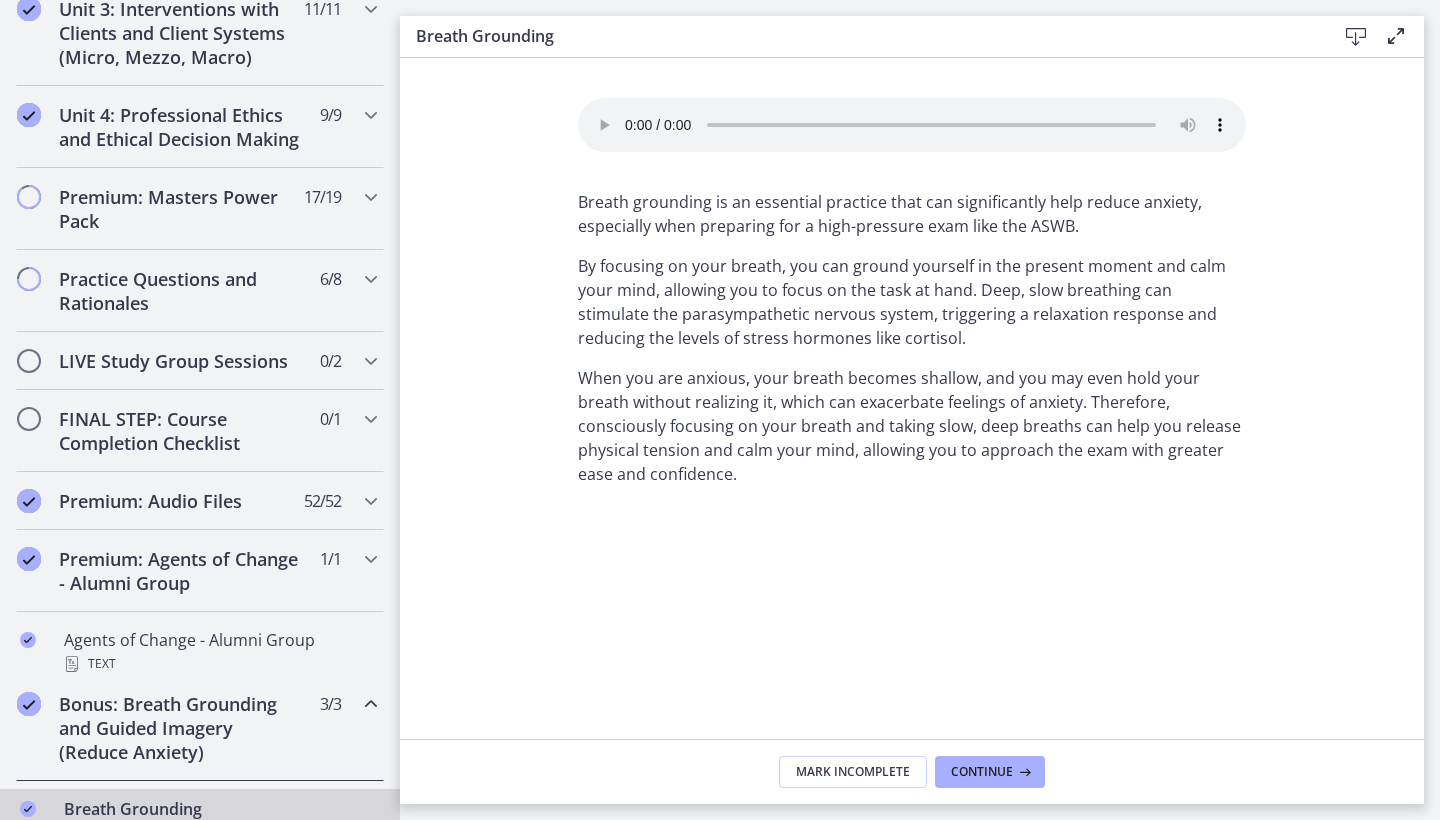 scroll, scrollTop: 0, scrollLeft: 0, axis: both 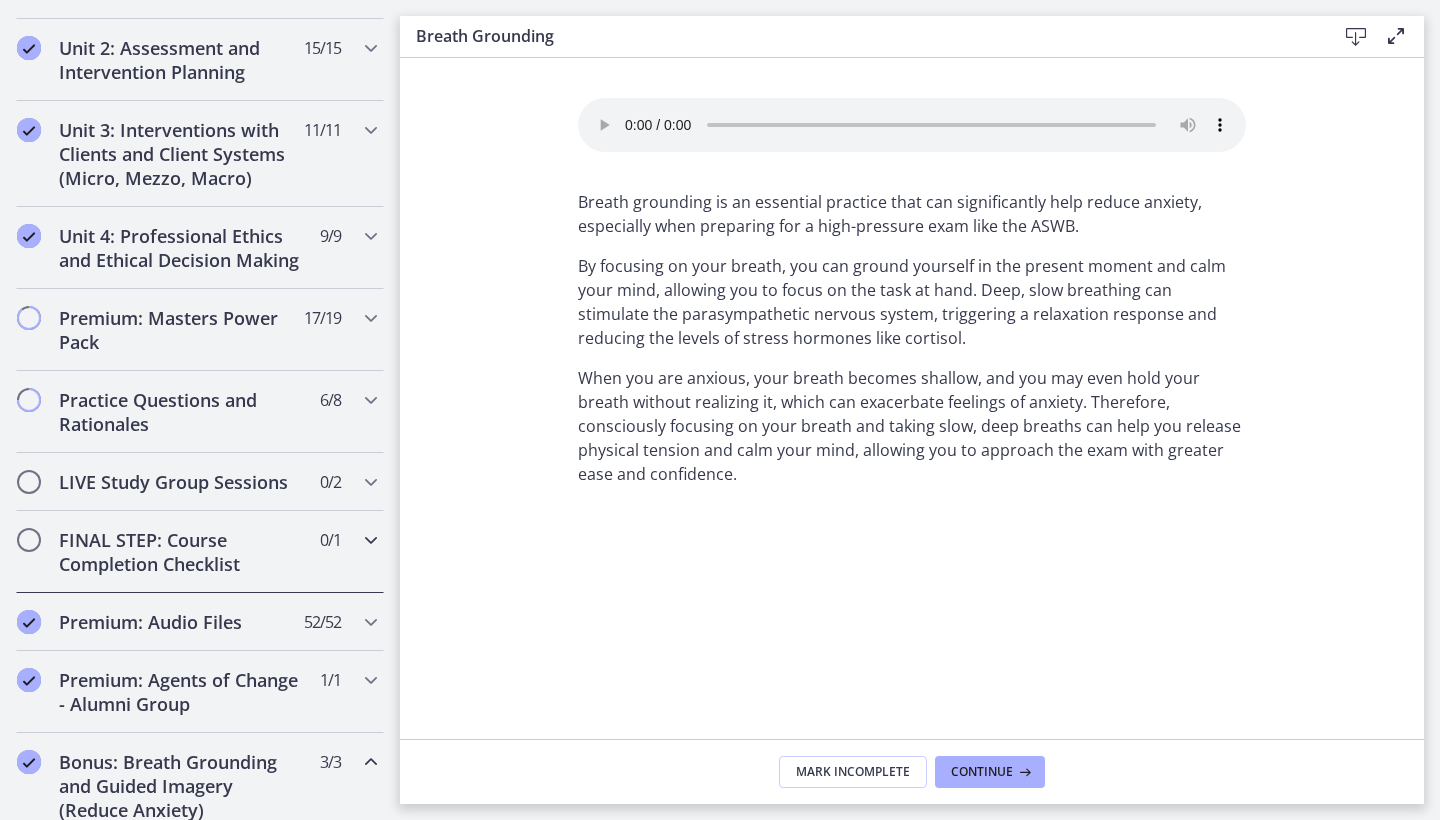 click on "FINAL STEP: Course Completion Checklist
0  /  1
Completed" at bounding box center (200, 552) 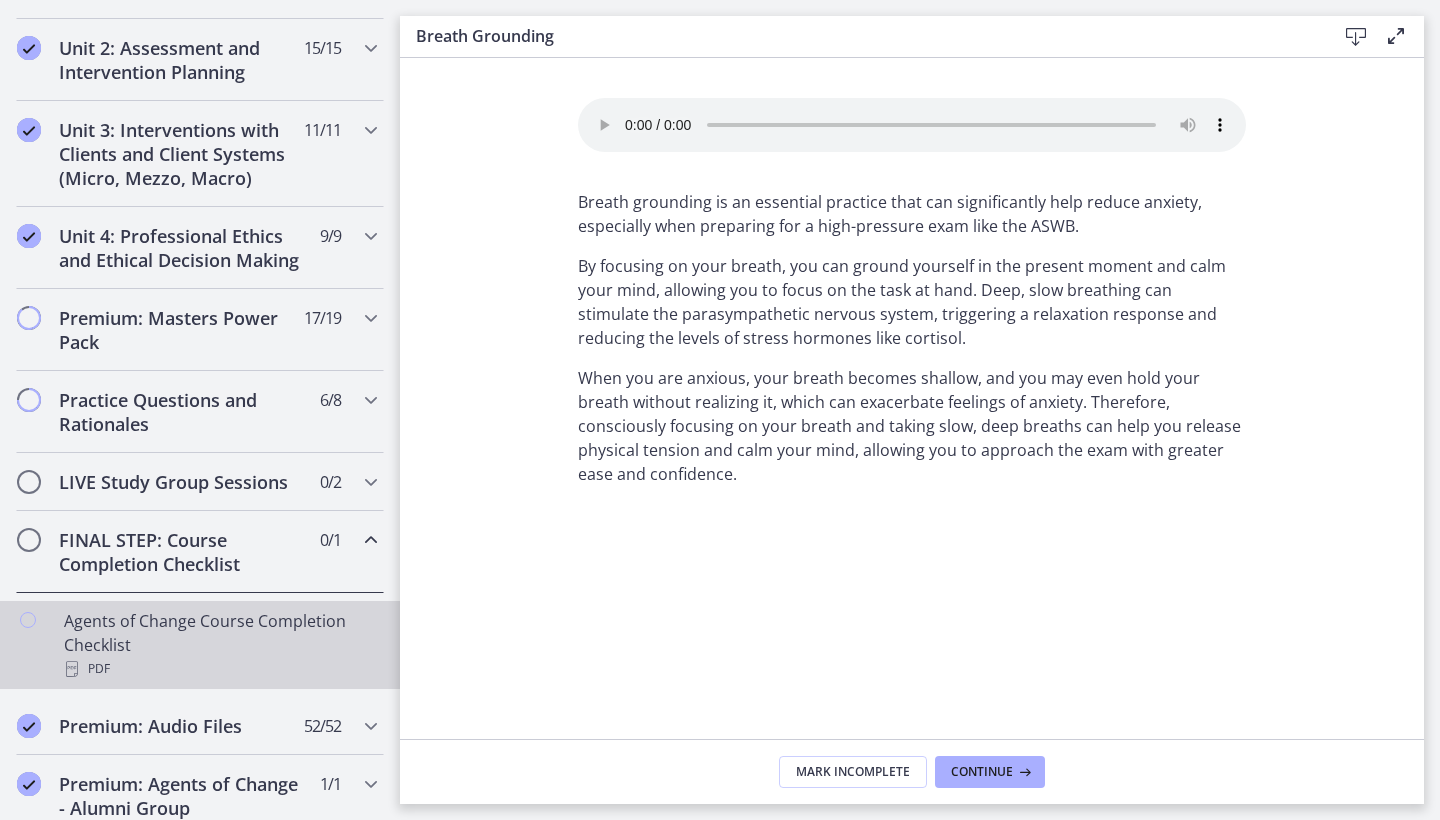 click on "Agents of Change Course Completion Checklist
PDF" at bounding box center [220, 645] 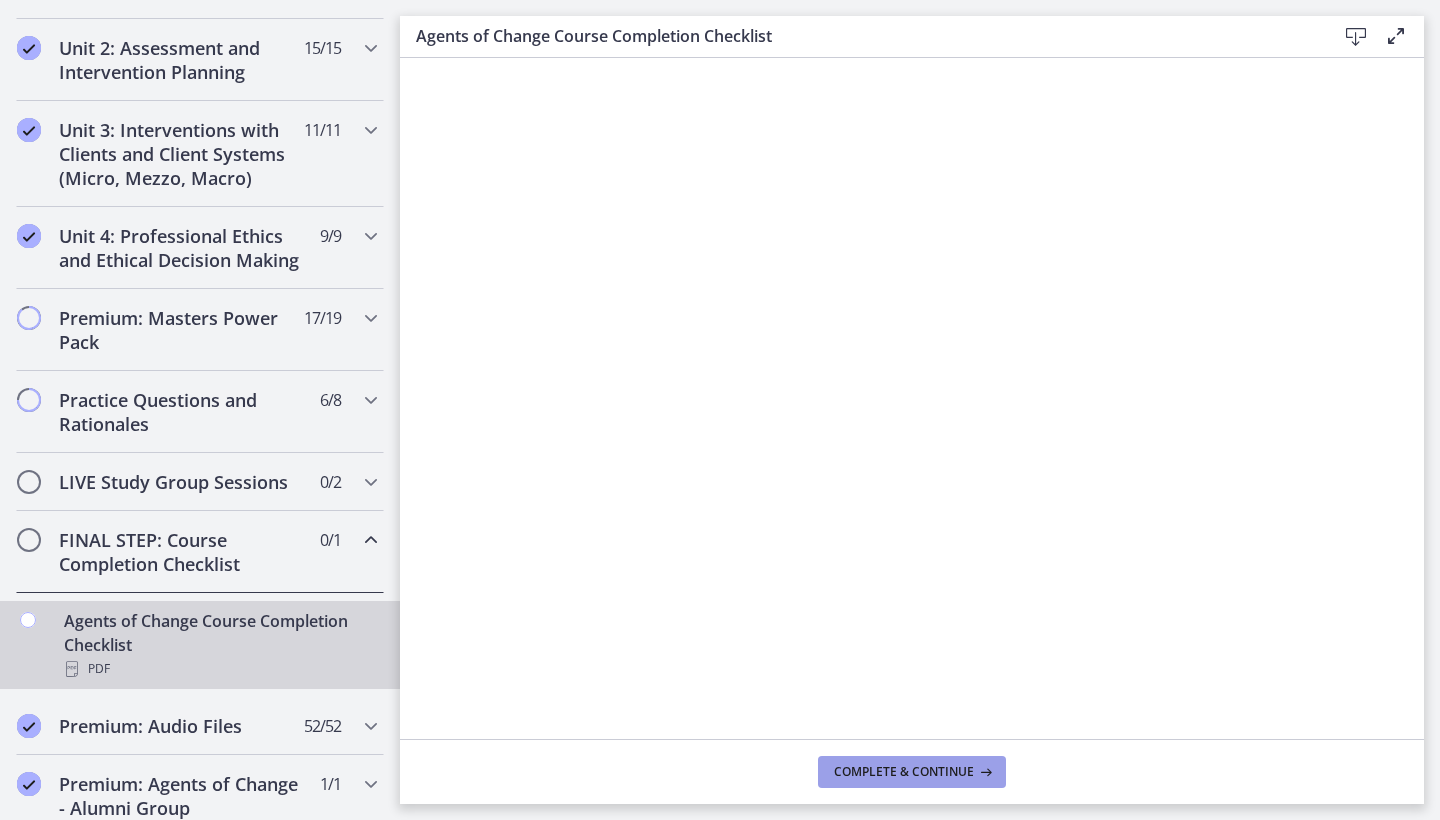 click on "Complete & continue" at bounding box center [904, 772] 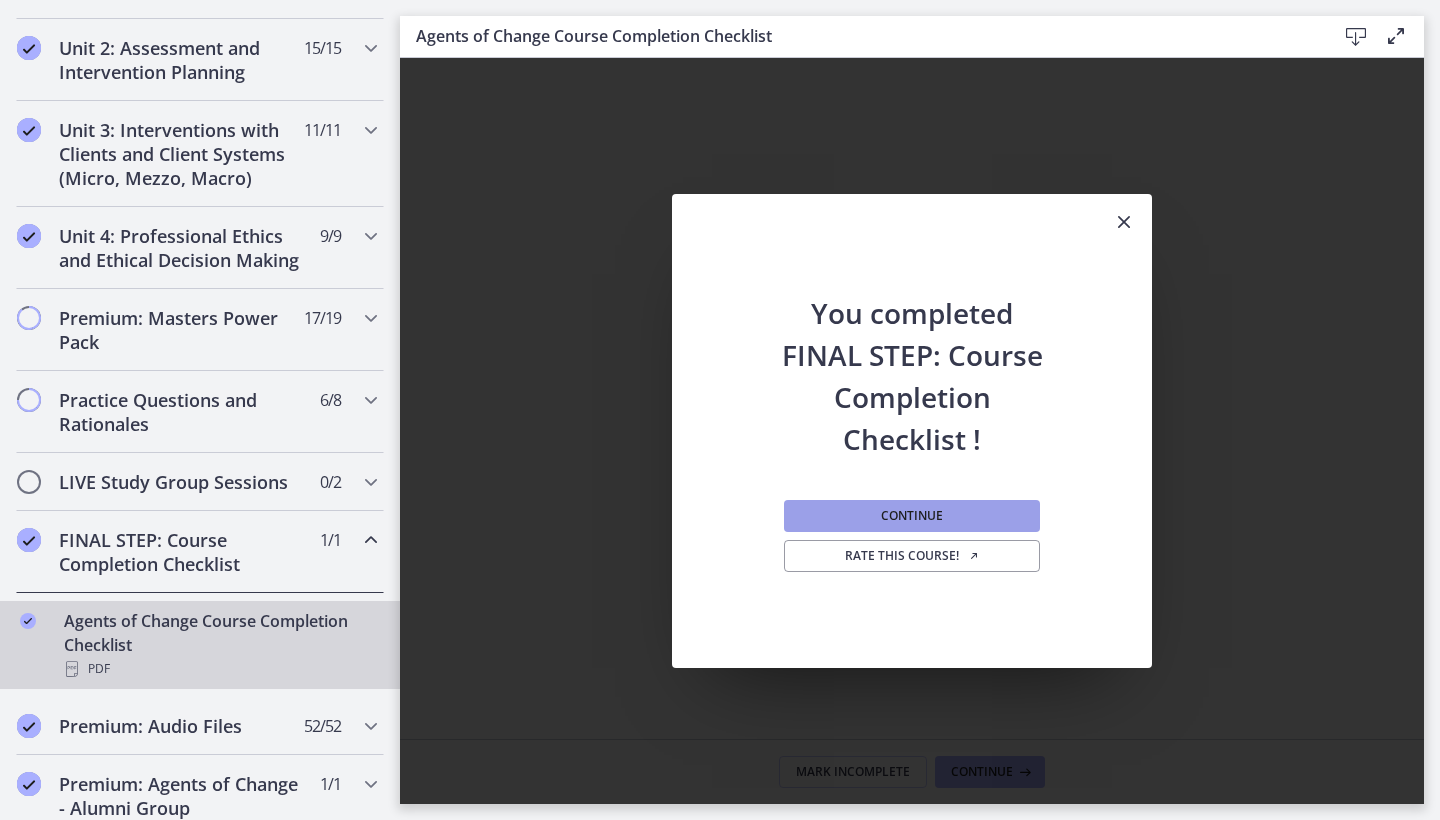click on "Continue" at bounding box center (912, 516) 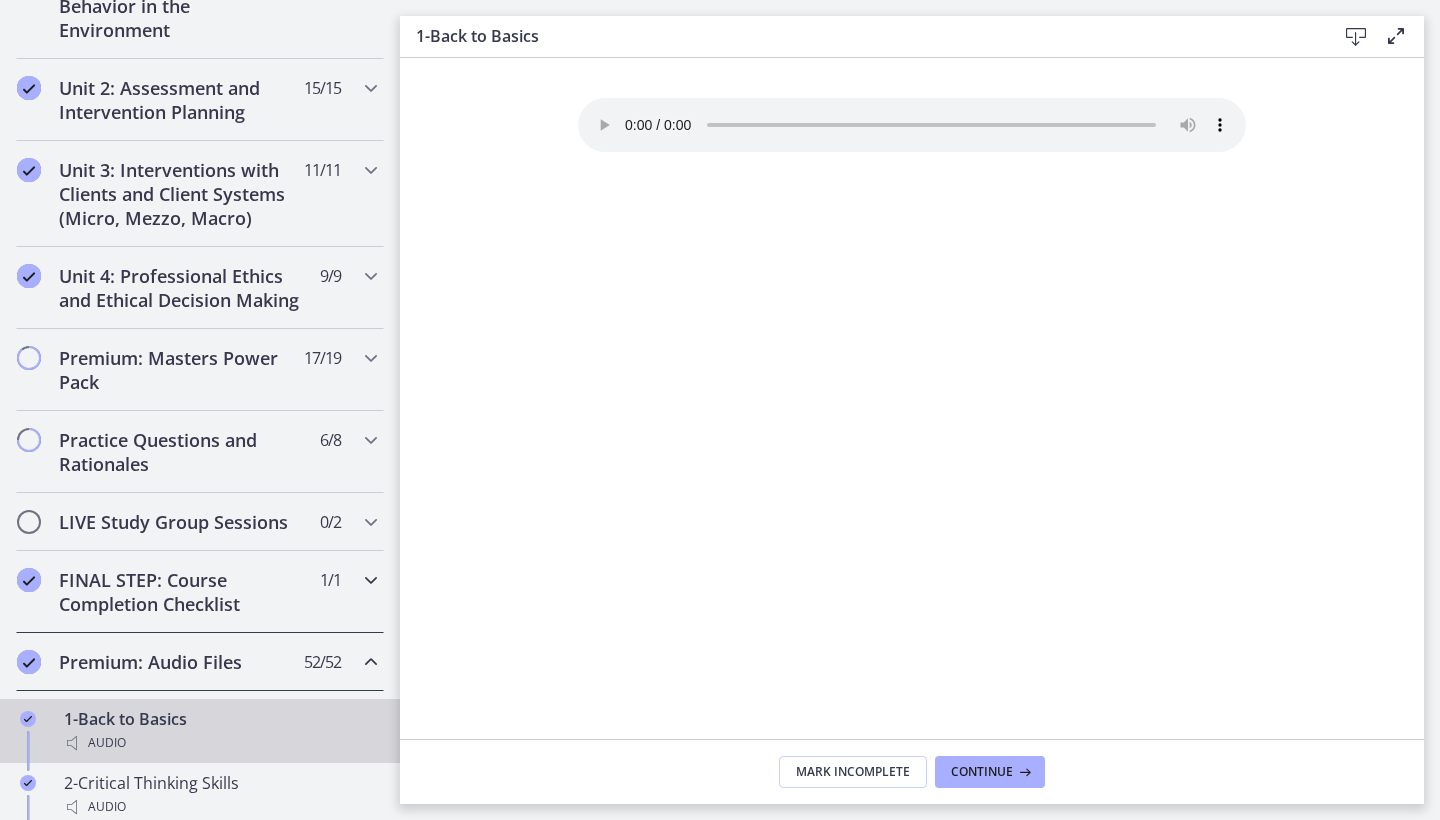 scroll, scrollTop: 625, scrollLeft: 0, axis: vertical 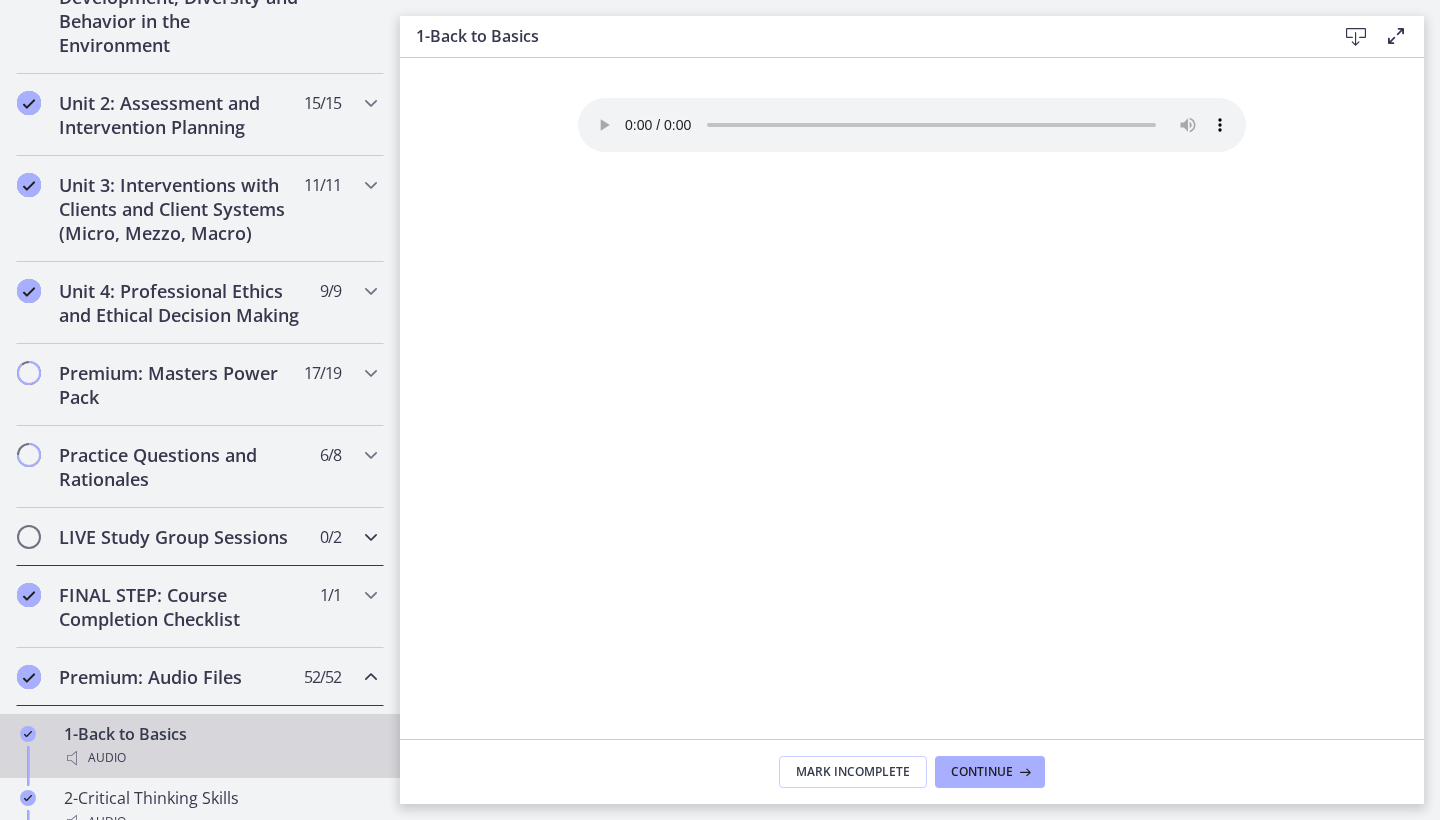 click on "LIVE Study Group Sessions" at bounding box center [181, 537] 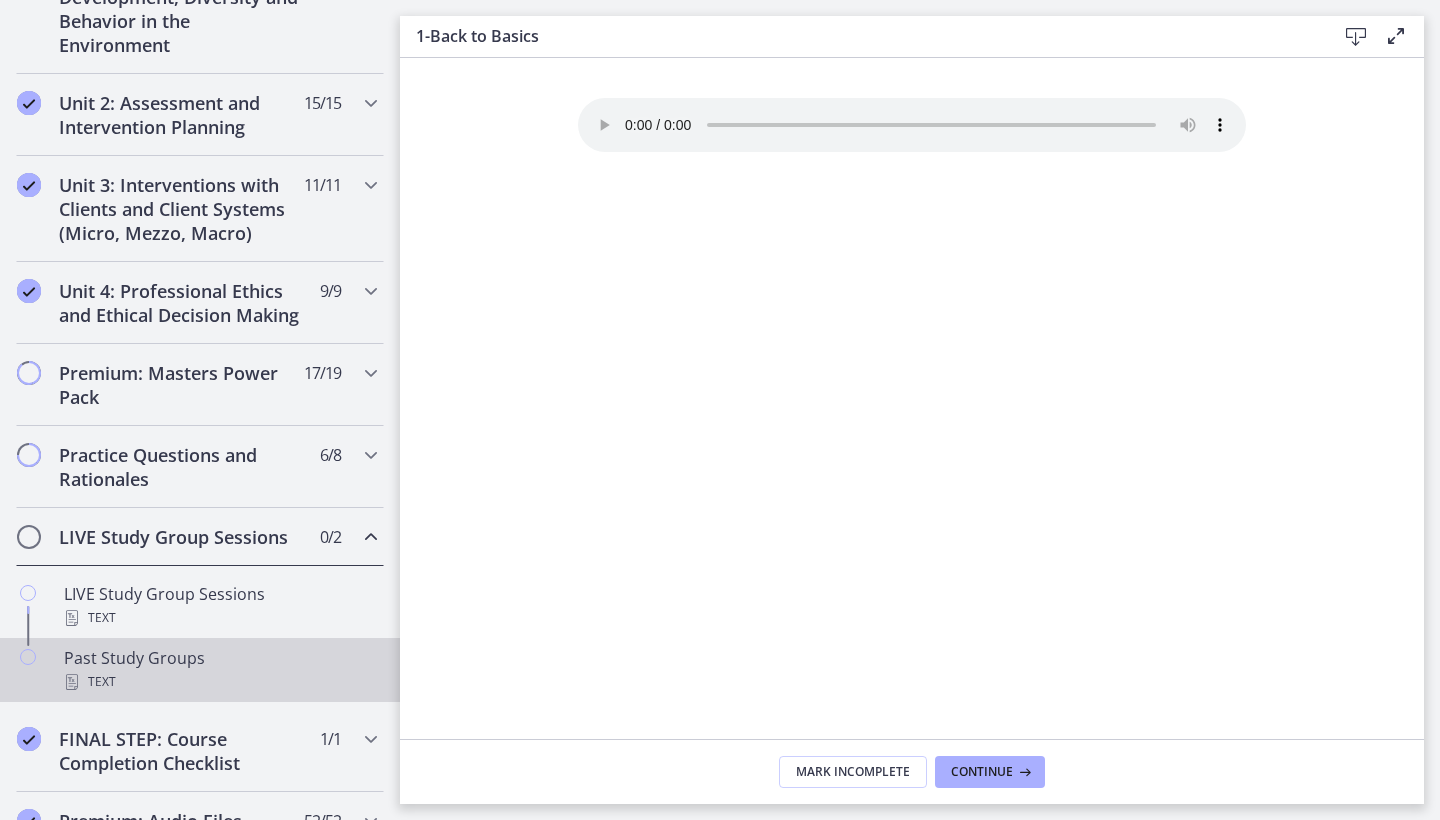 click on "Text" at bounding box center [220, 682] 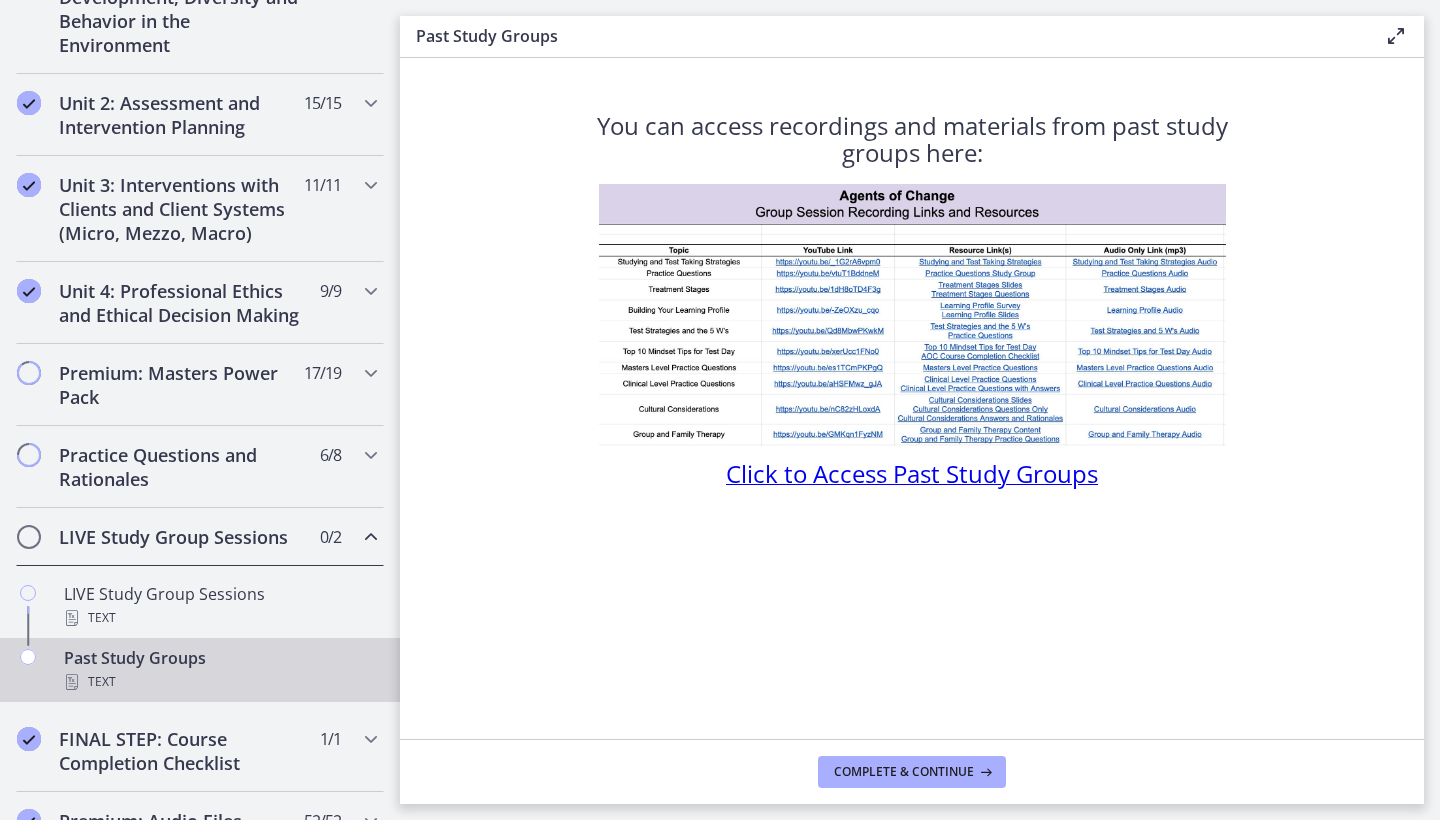 click on "Click to Access Past Study Groups" at bounding box center [912, 473] 